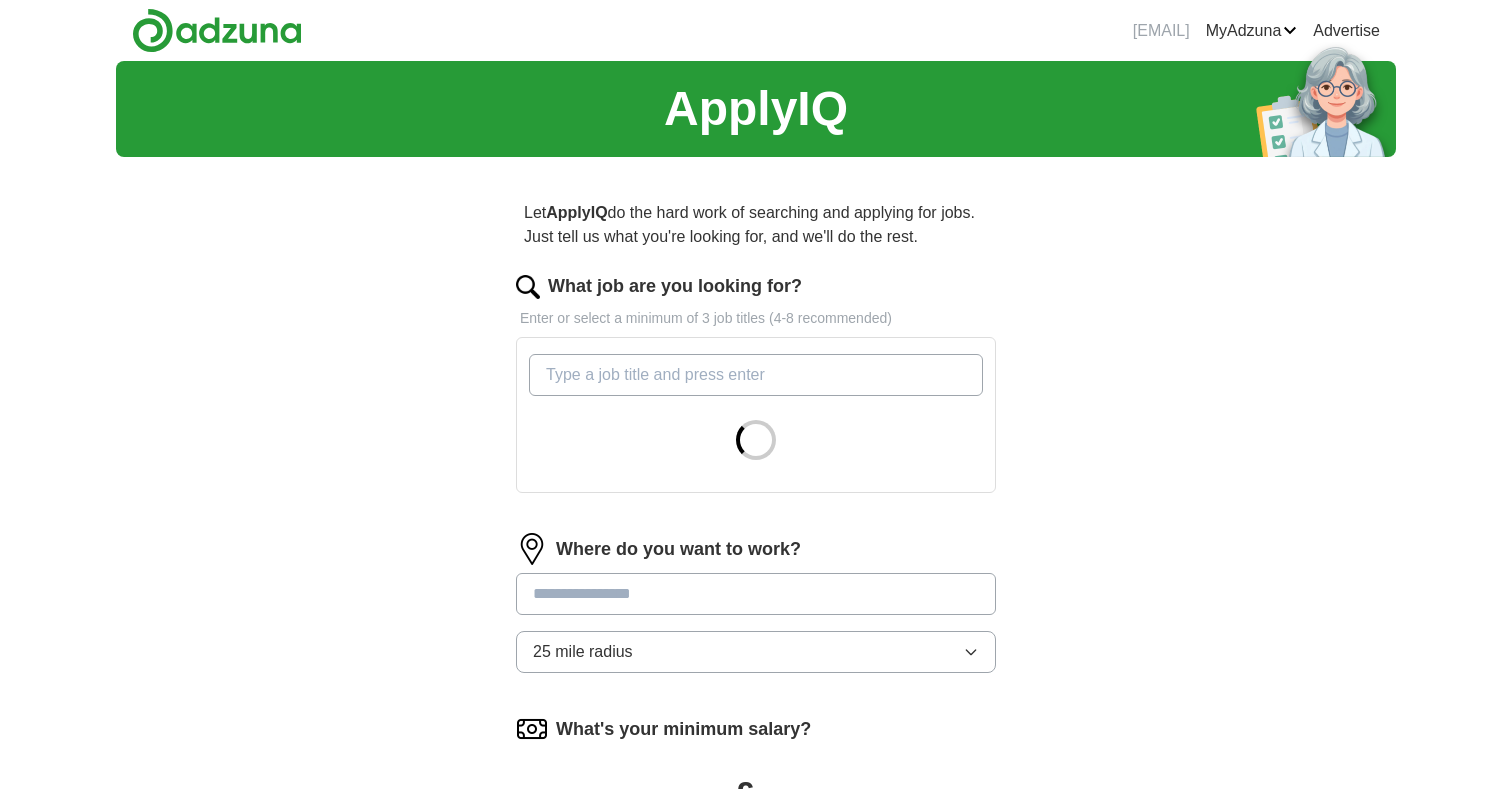 scroll, scrollTop: 0, scrollLeft: 0, axis: both 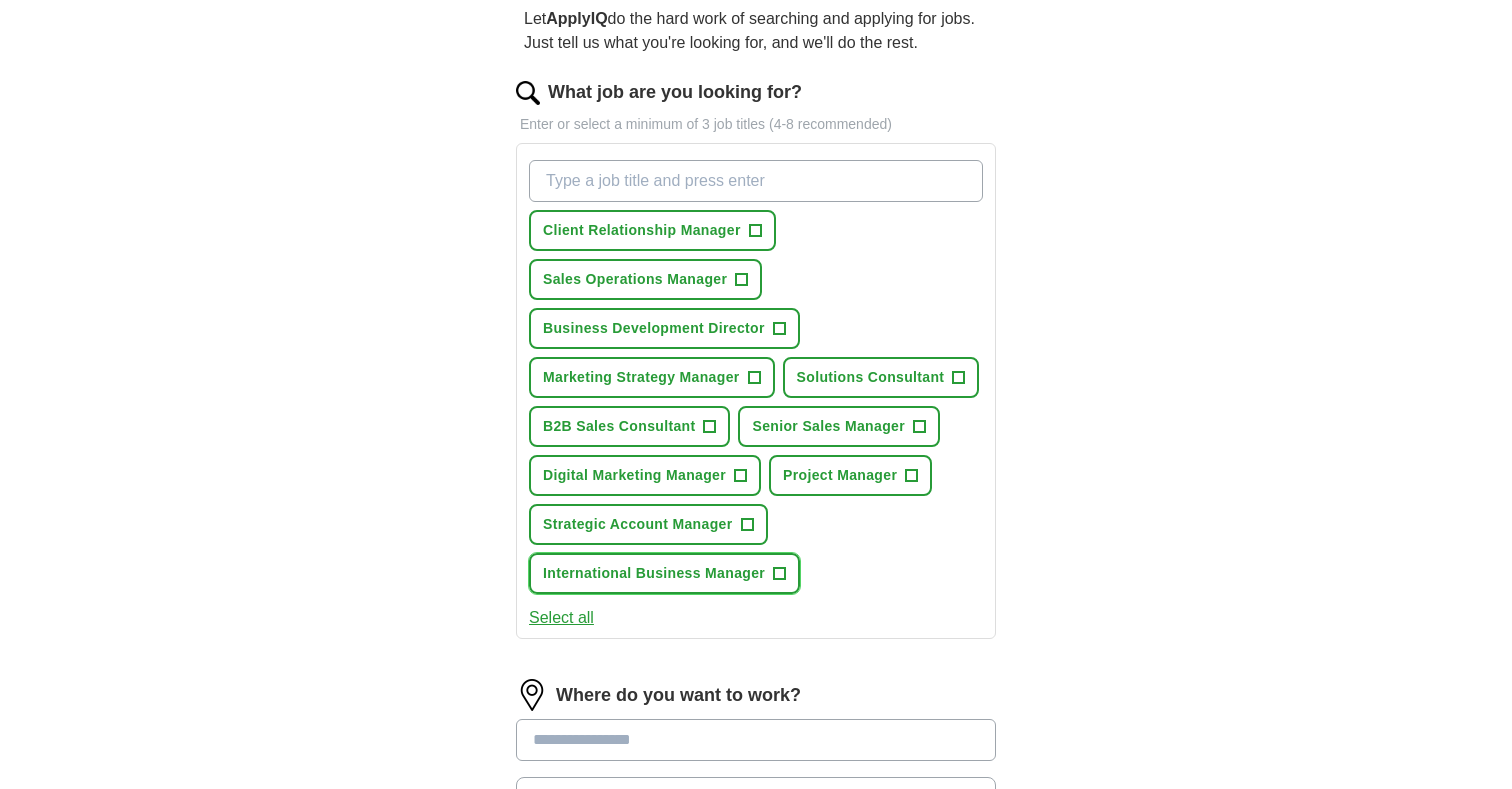 click on "+" at bounding box center [780, 574] 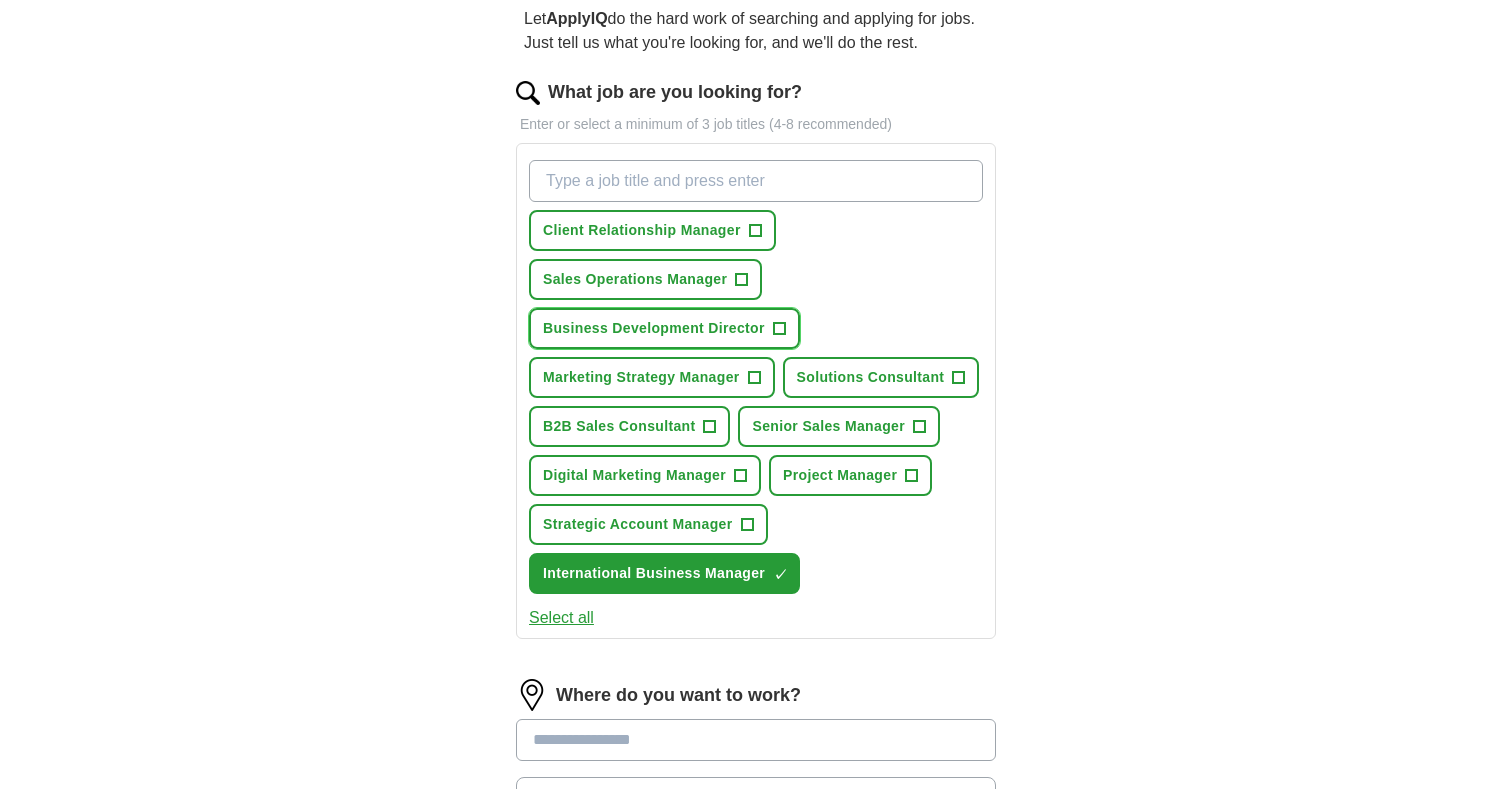 click on "Business Development Director +" at bounding box center (664, 328) 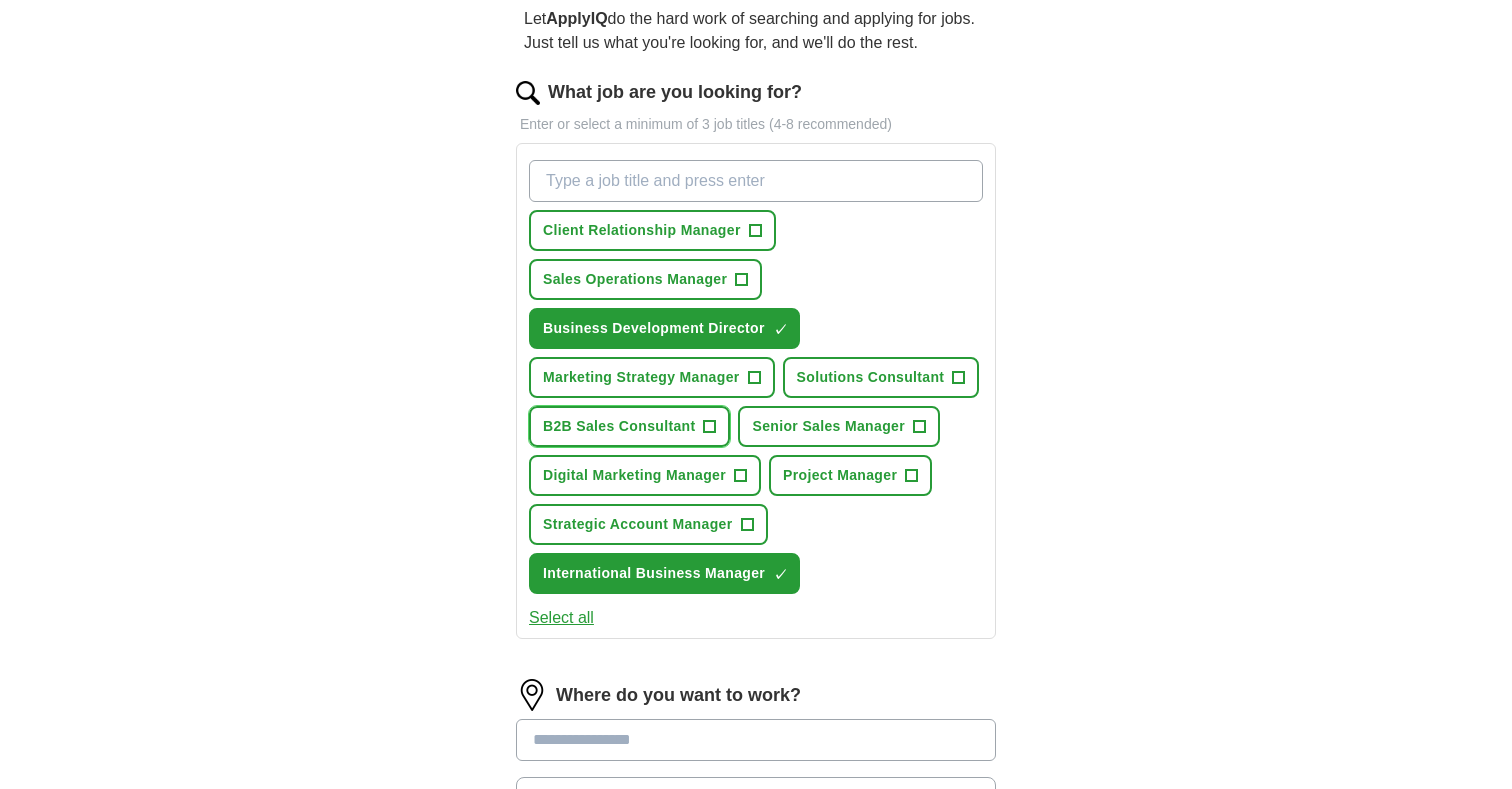 click on "+" at bounding box center (710, 427) 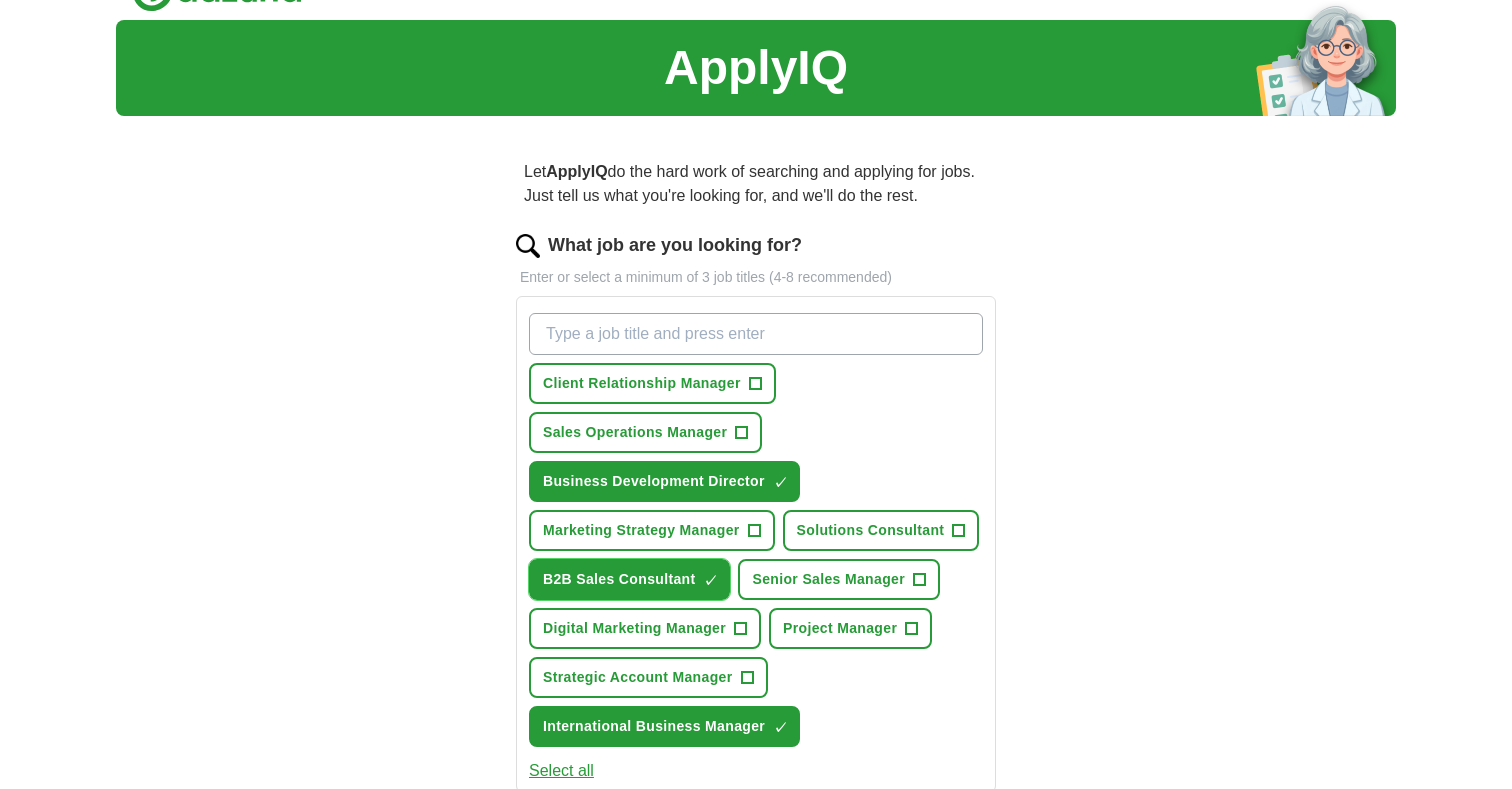 scroll, scrollTop: 0, scrollLeft: 0, axis: both 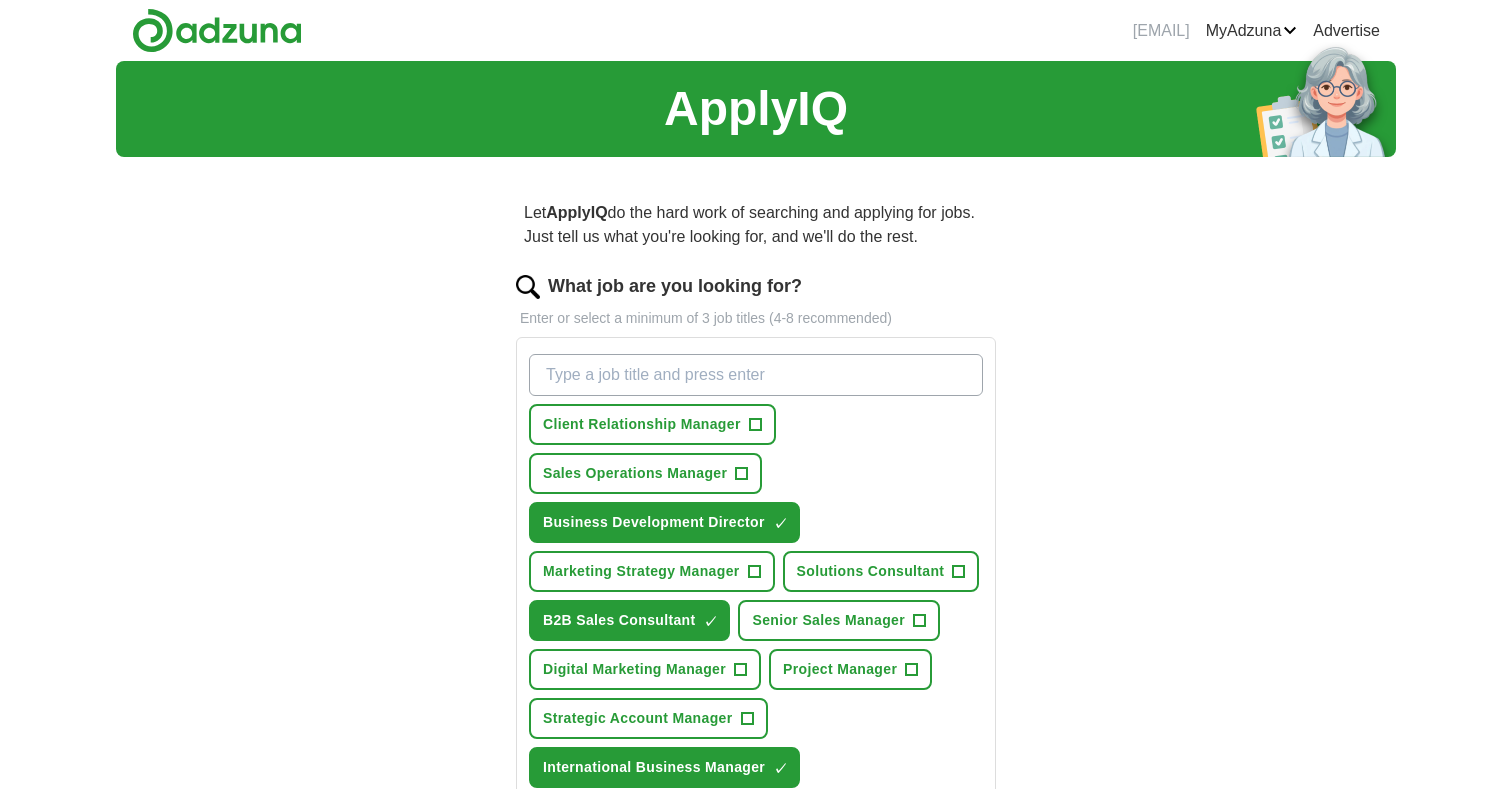 click on "What job are you looking for?" at bounding box center [756, 375] 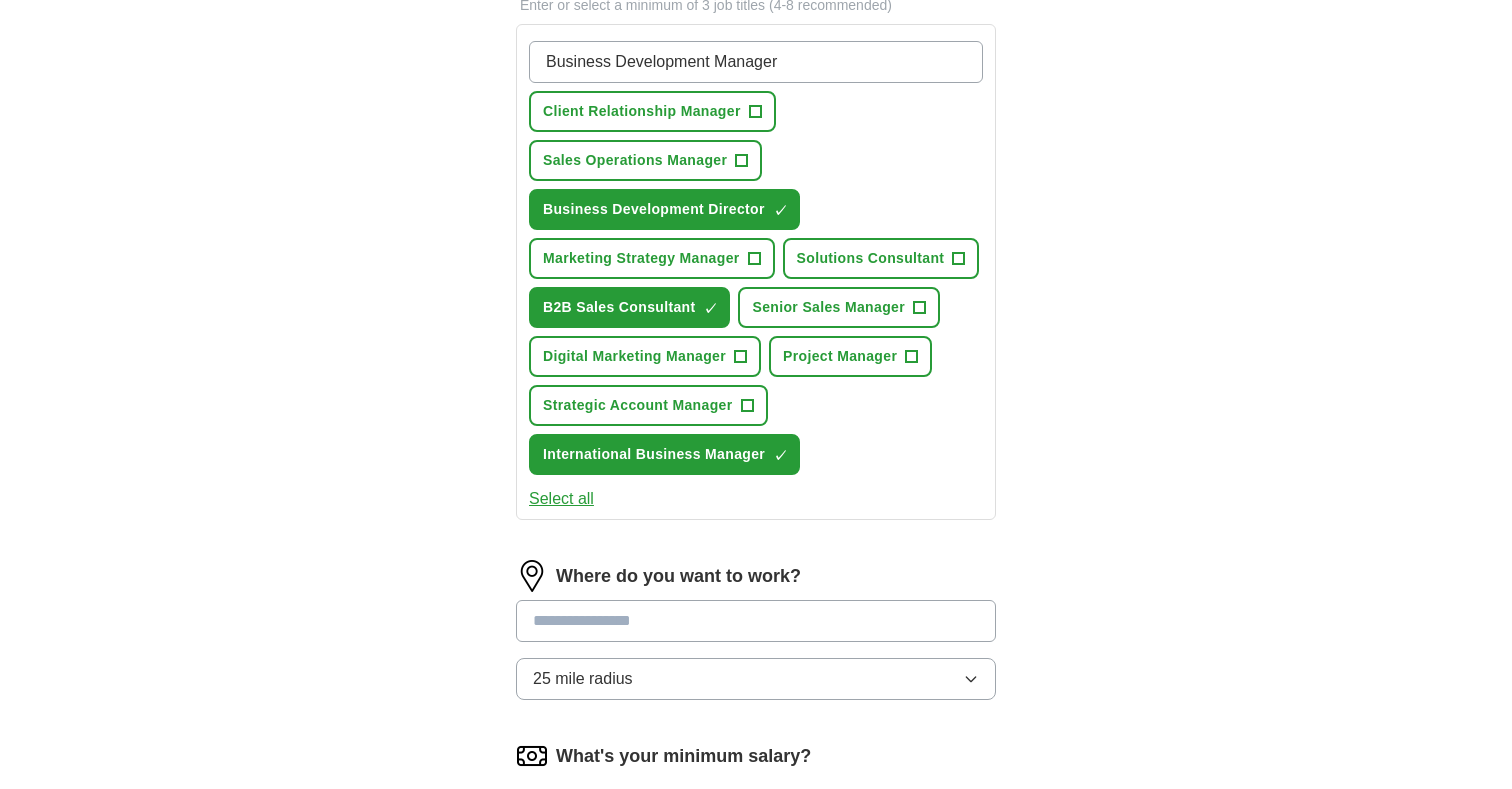 scroll, scrollTop: 319, scrollLeft: 0, axis: vertical 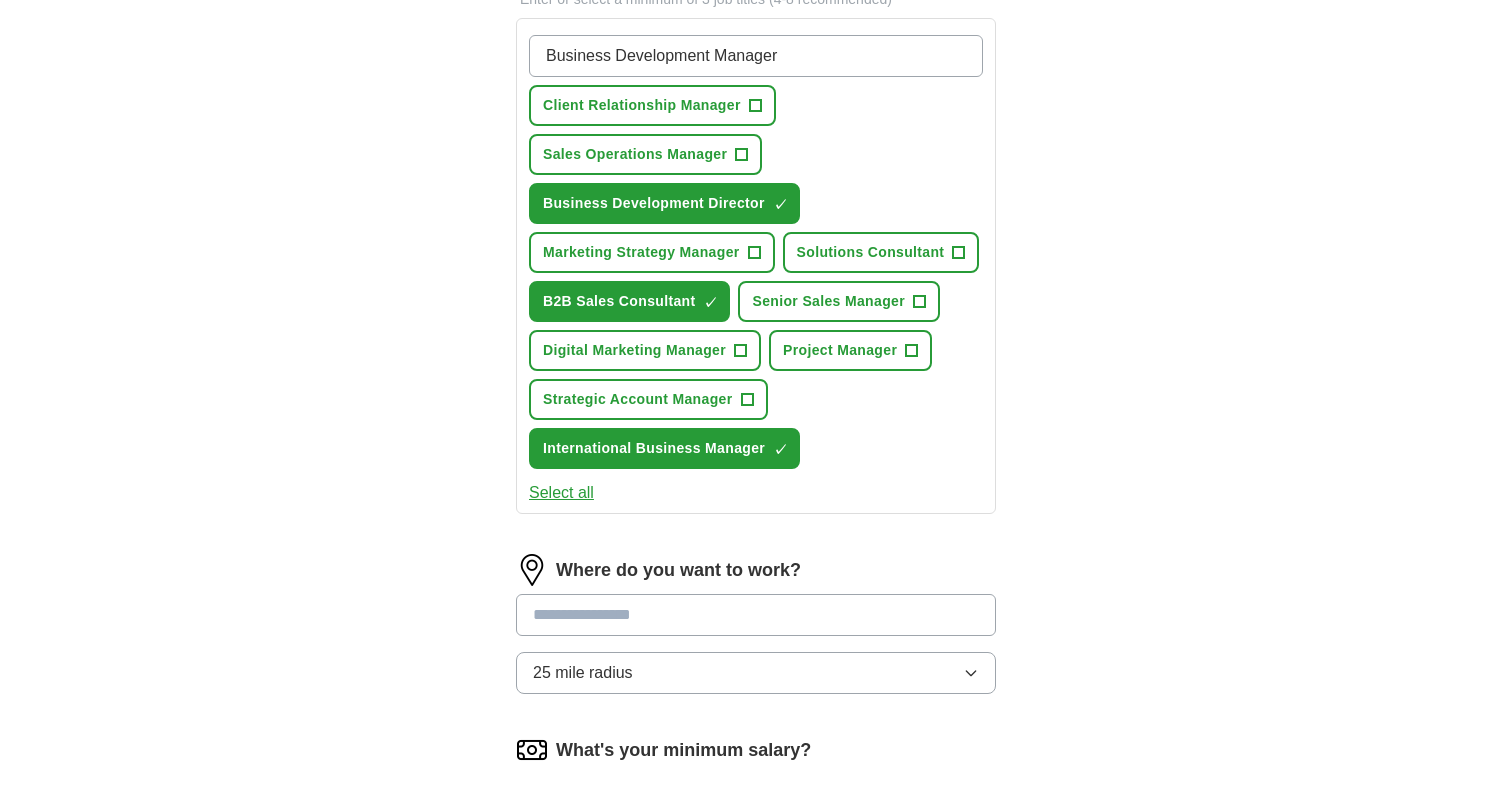 type on "Business Development Manager" 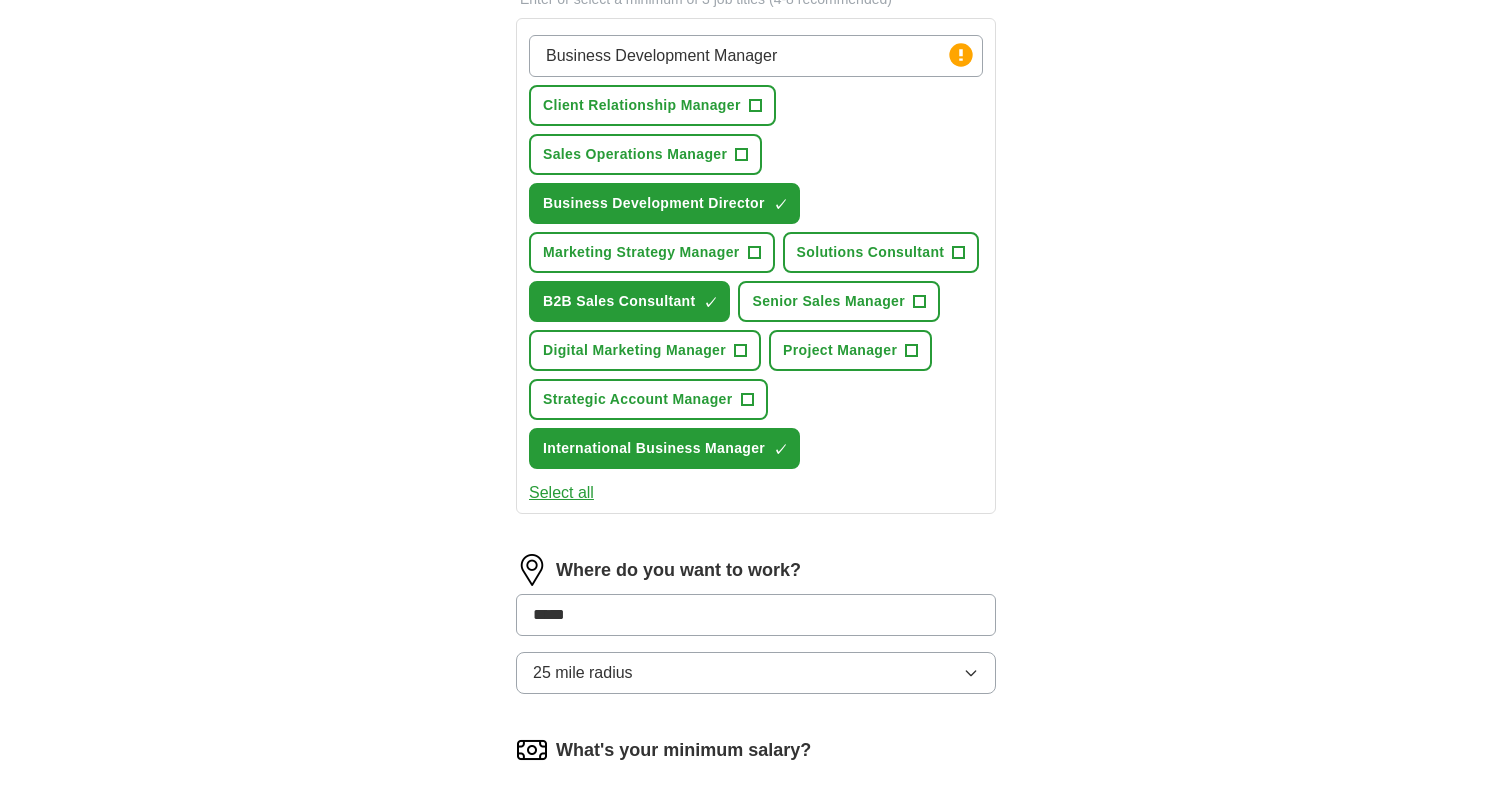 type on "****" 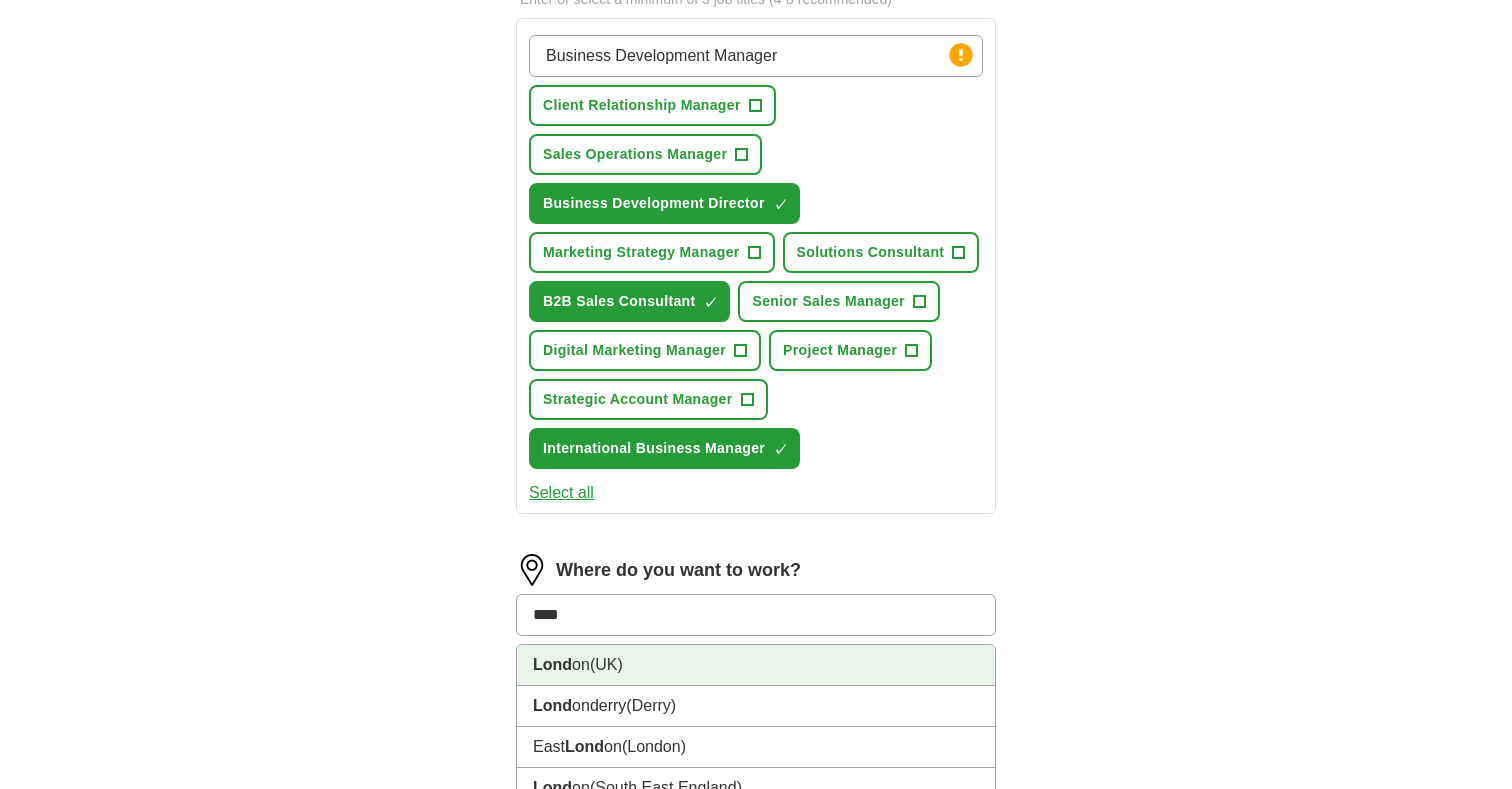 click on "Lond on  (UK)" at bounding box center [756, 665] 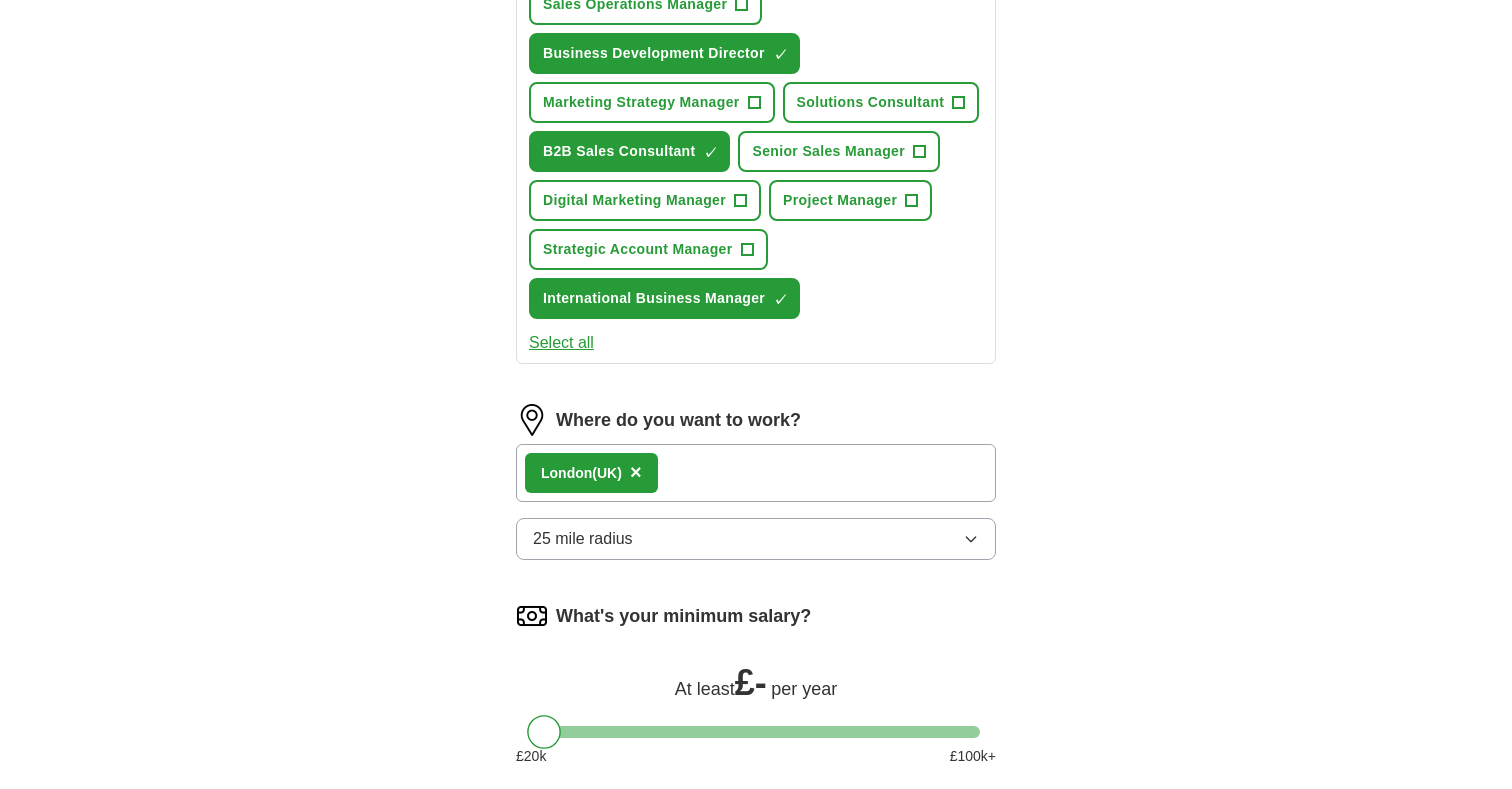 scroll, scrollTop: 475, scrollLeft: 0, axis: vertical 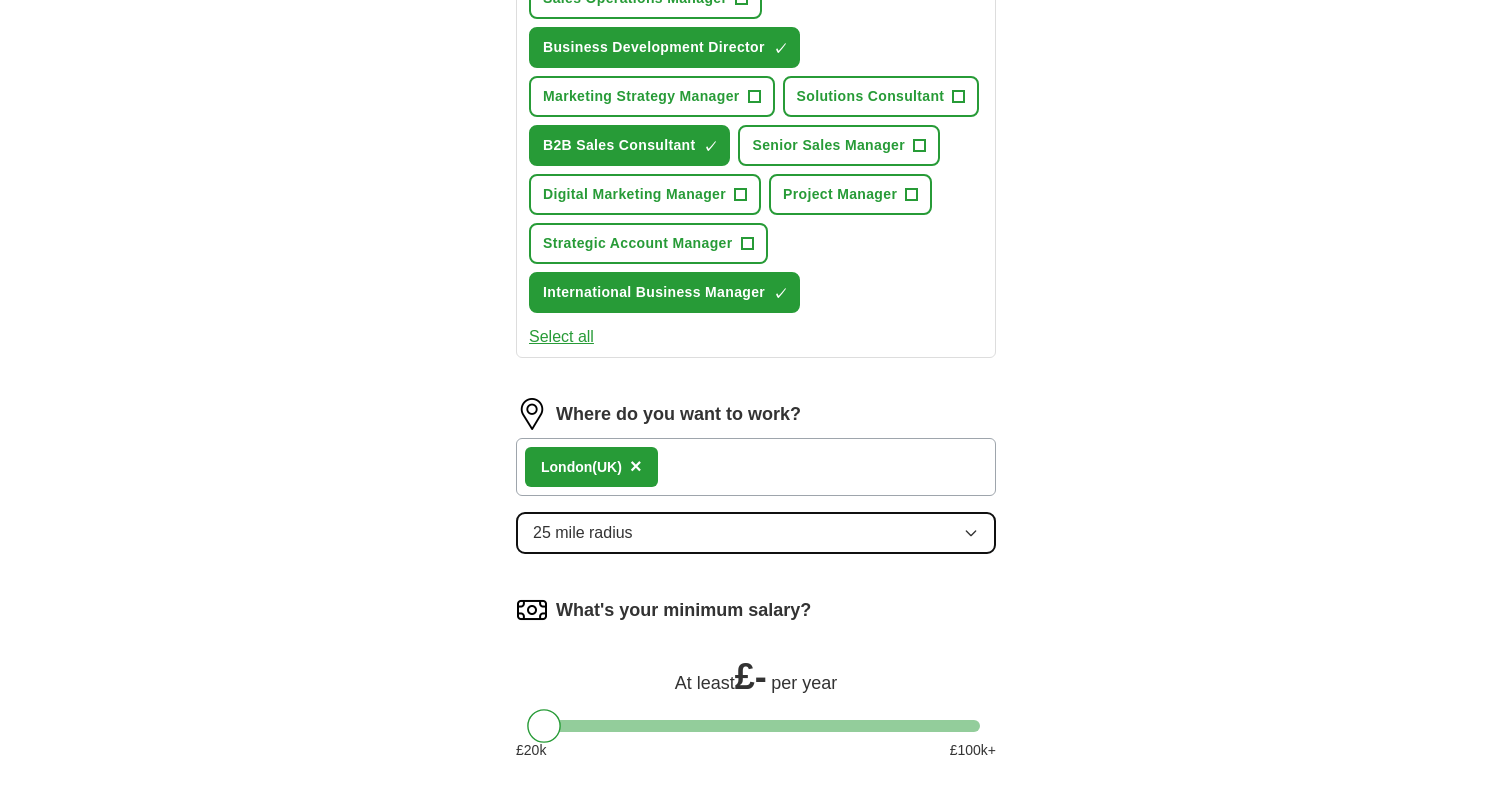 click on "25 mile radius" at bounding box center [756, 533] 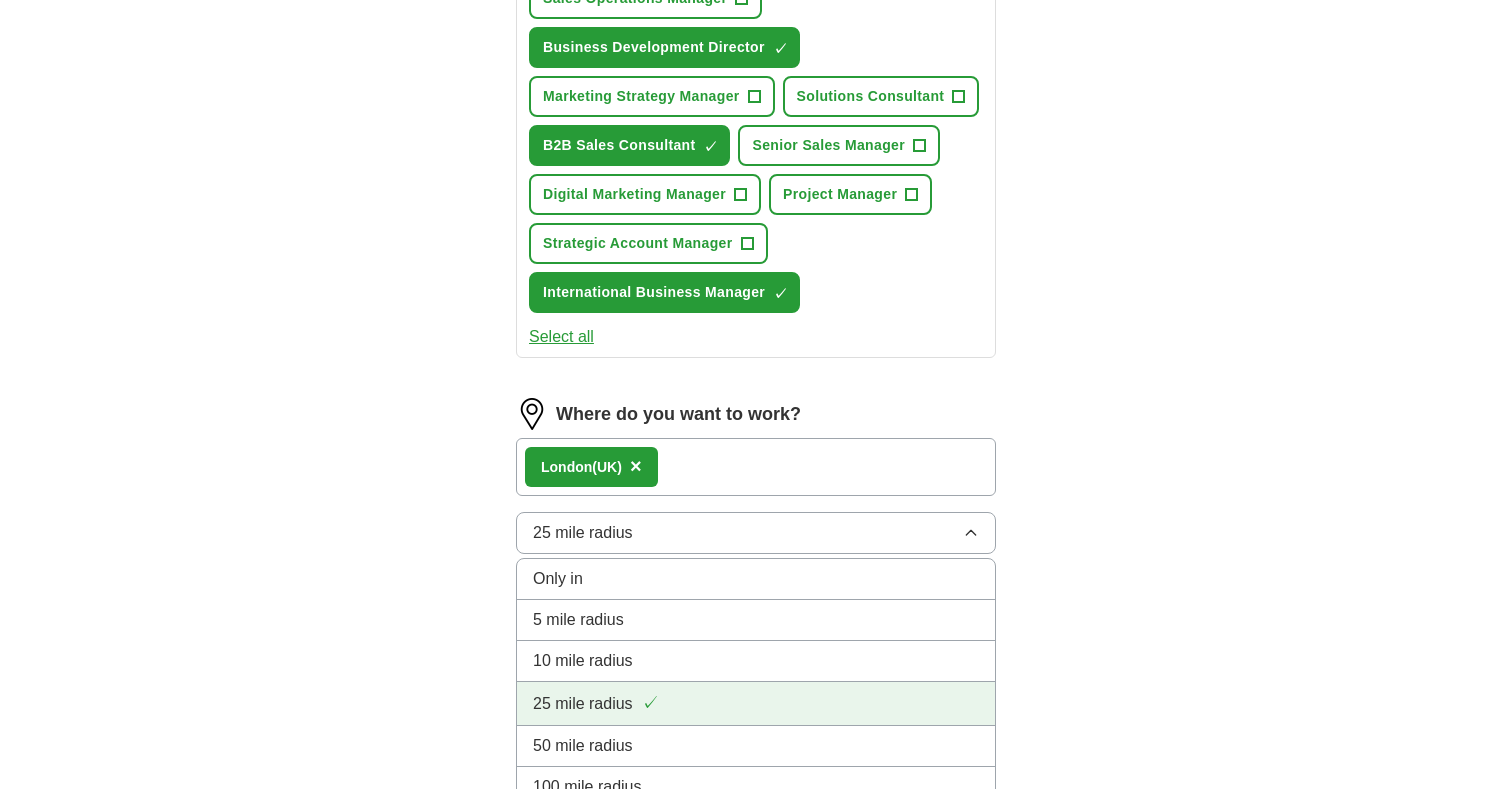 click on "25 mile radius ✓" at bounding box center [756, 703] 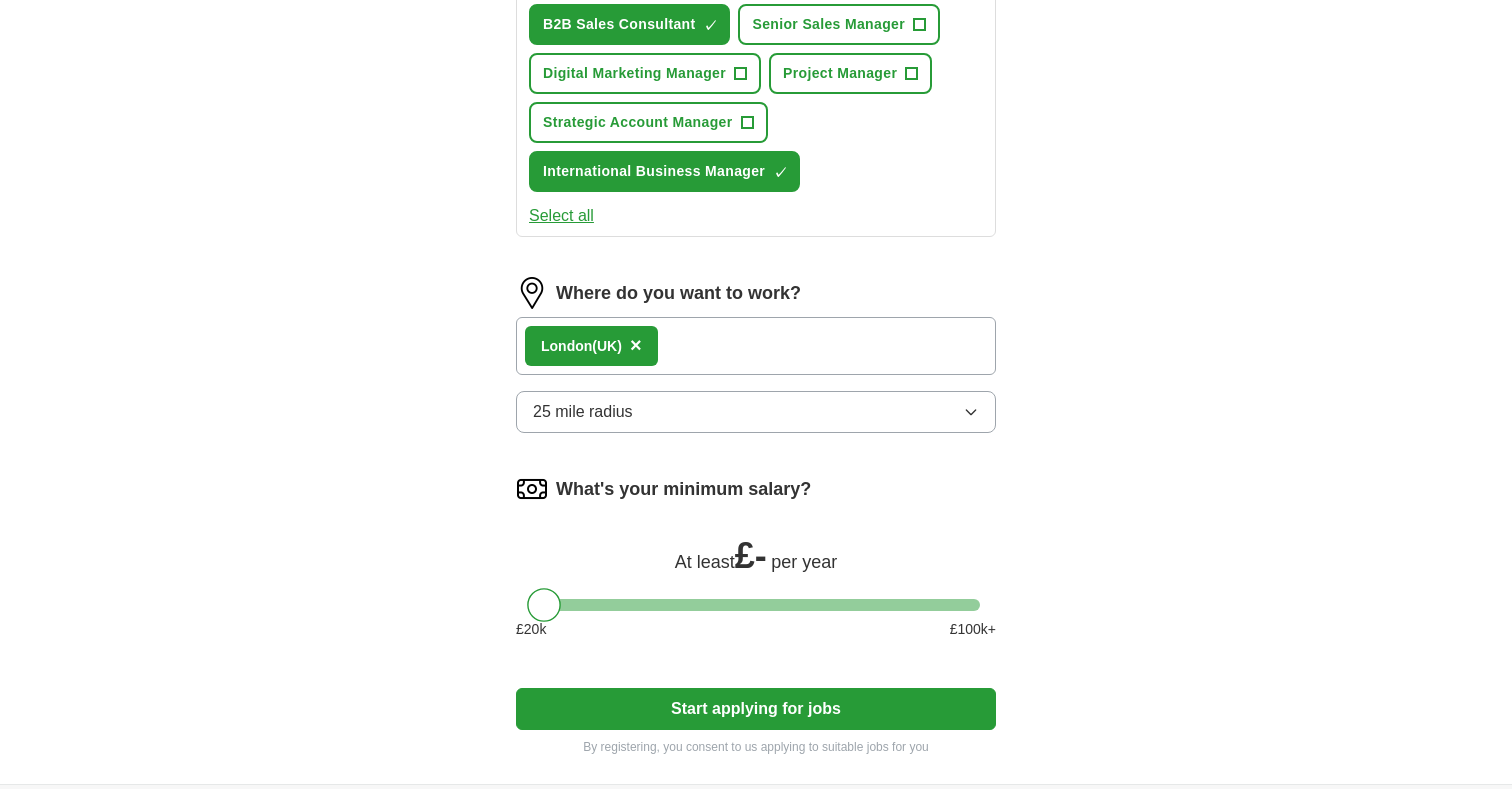 scroll, scrollTop: 641, scrollLeft: 0, axis: vertical 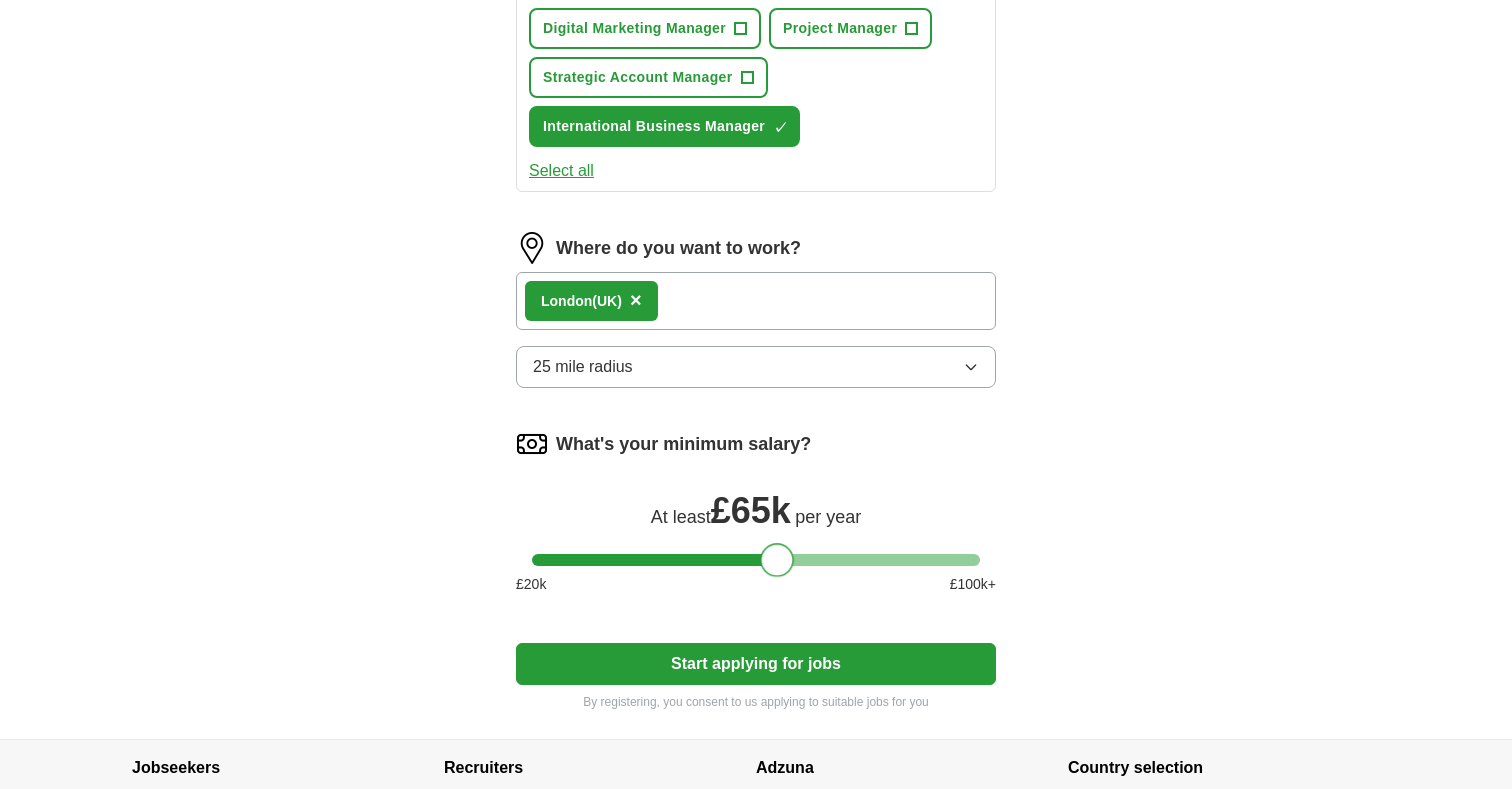 drag, startPoint x: 551, startPoint y: 559, endPoint x: 785, endPoint y: 577, distance: 234.69128 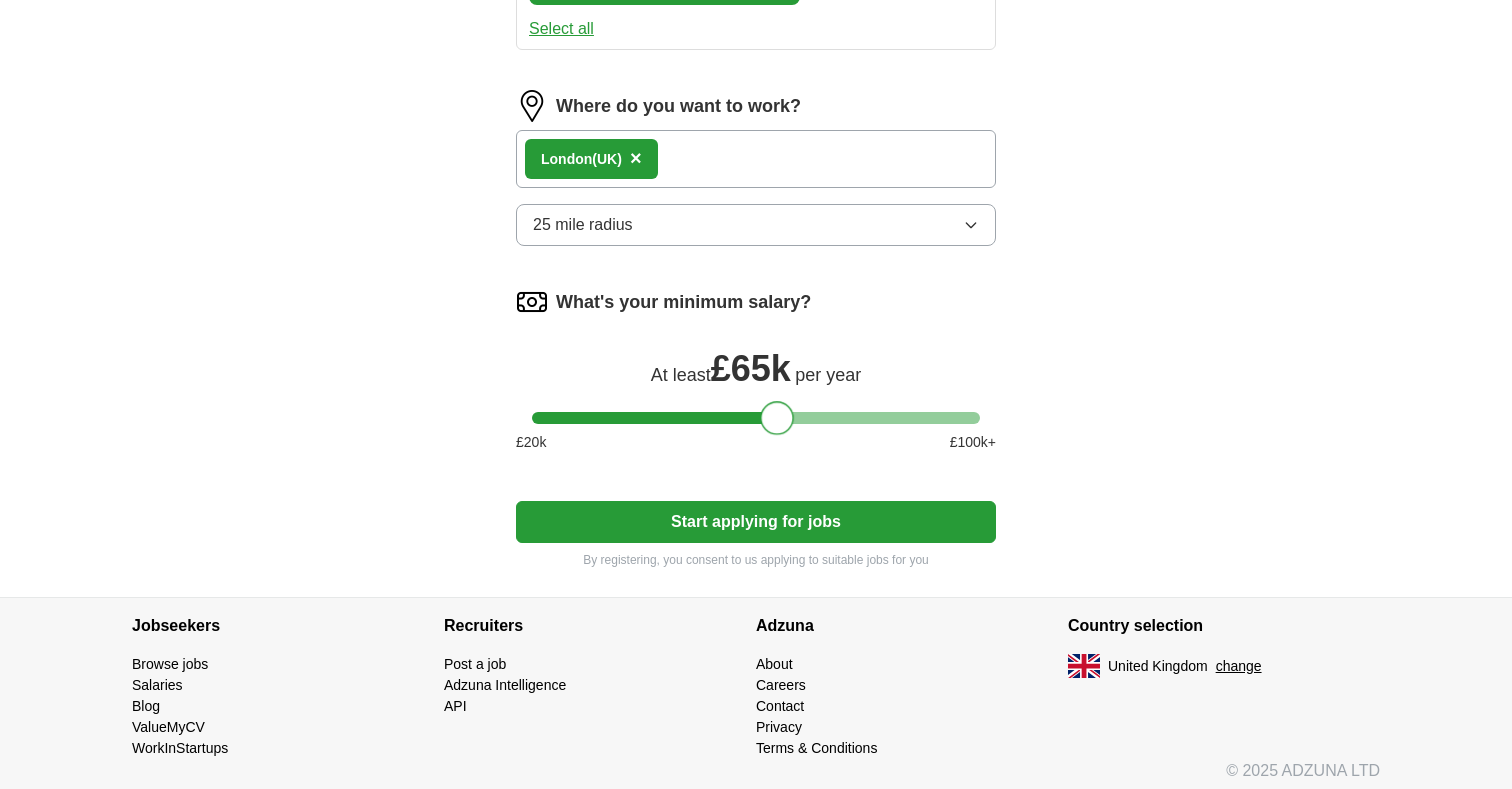 scroll, scrollTop: 793, scrollLeft: 0, axis: vertical 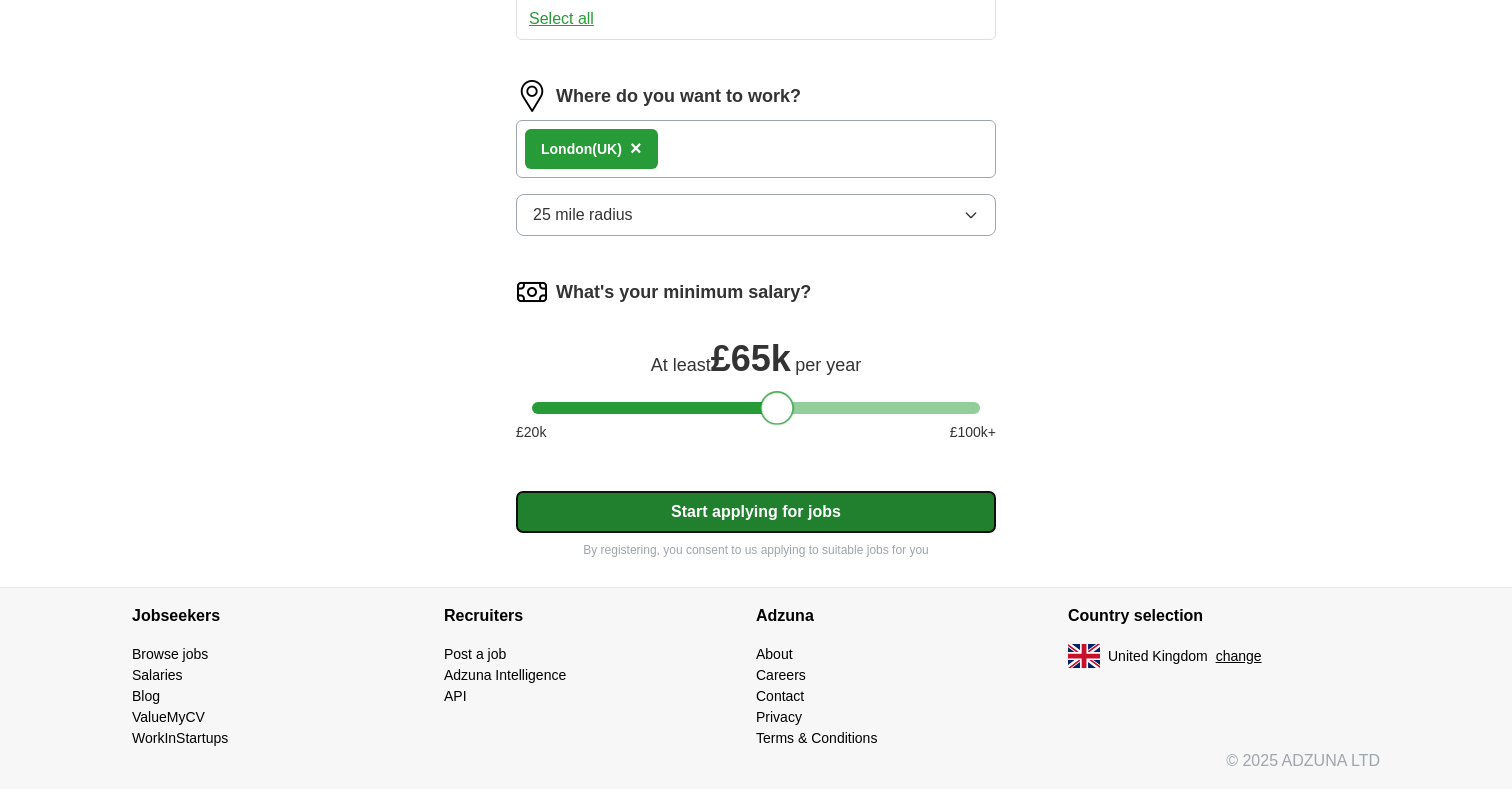 click on "Start applying for jobs" at bounding box center [756, 512] 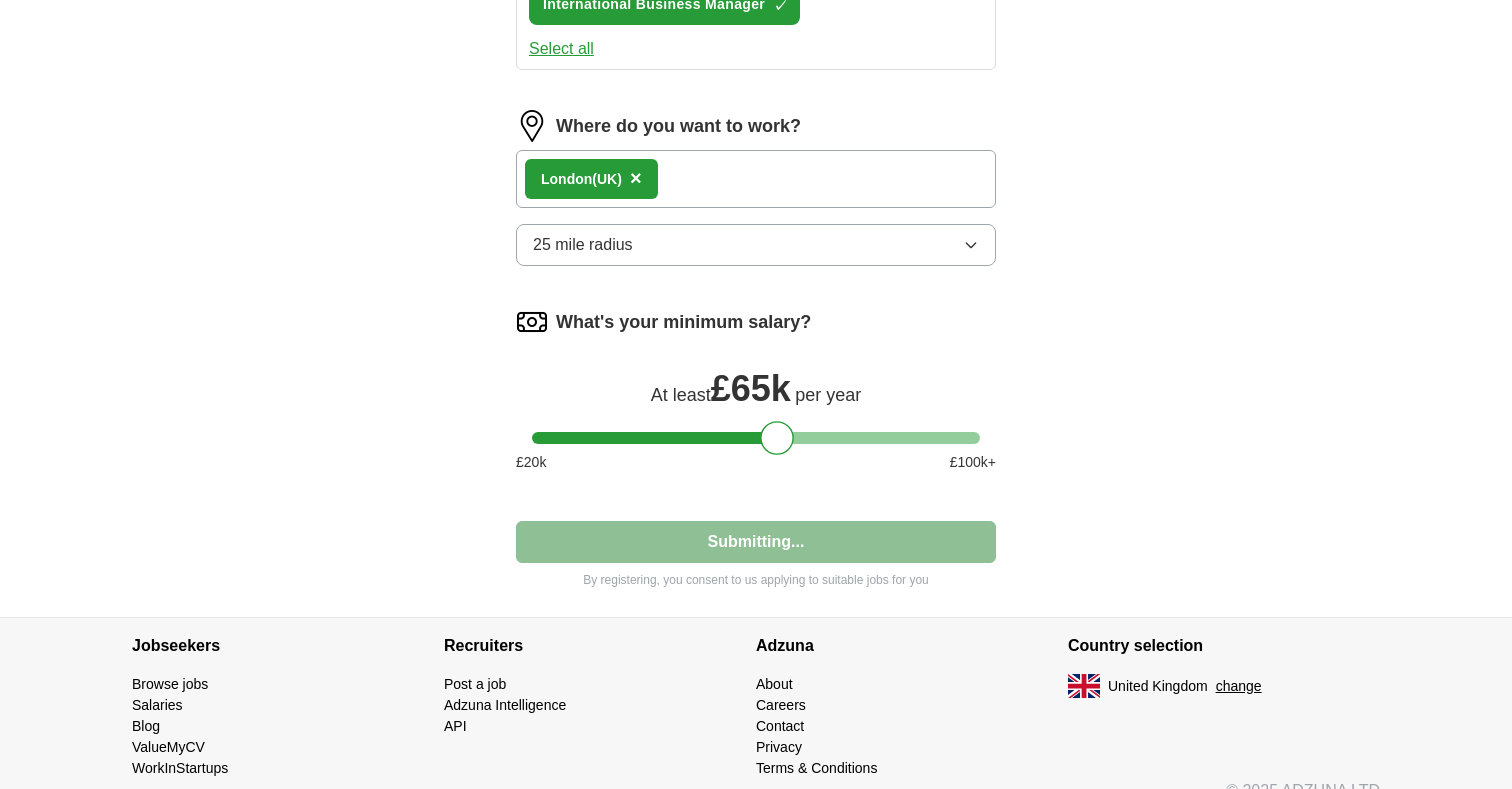 select on "**" 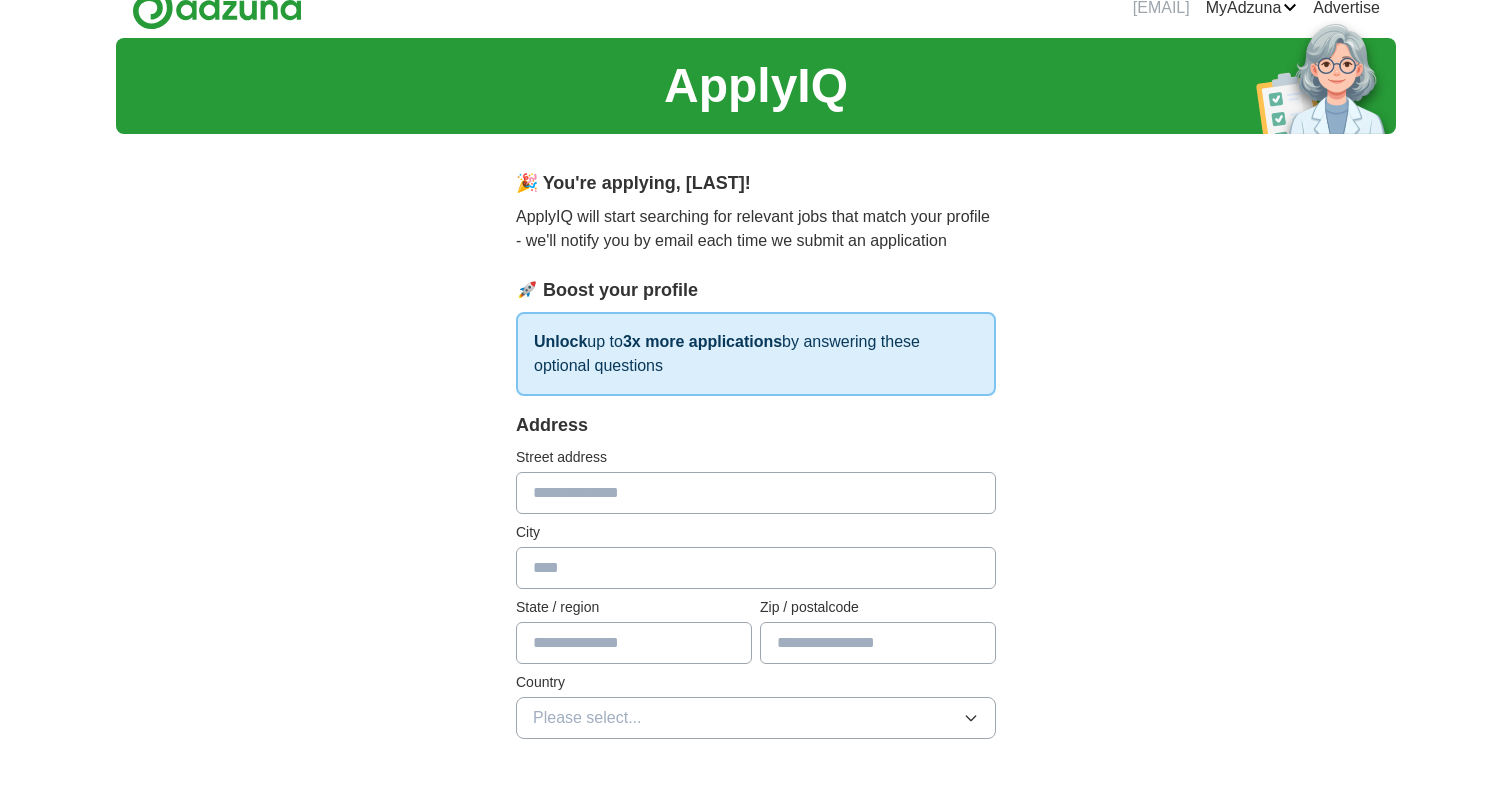 scroll, scrollTop: 0, scrollLeft: 0, axis: both 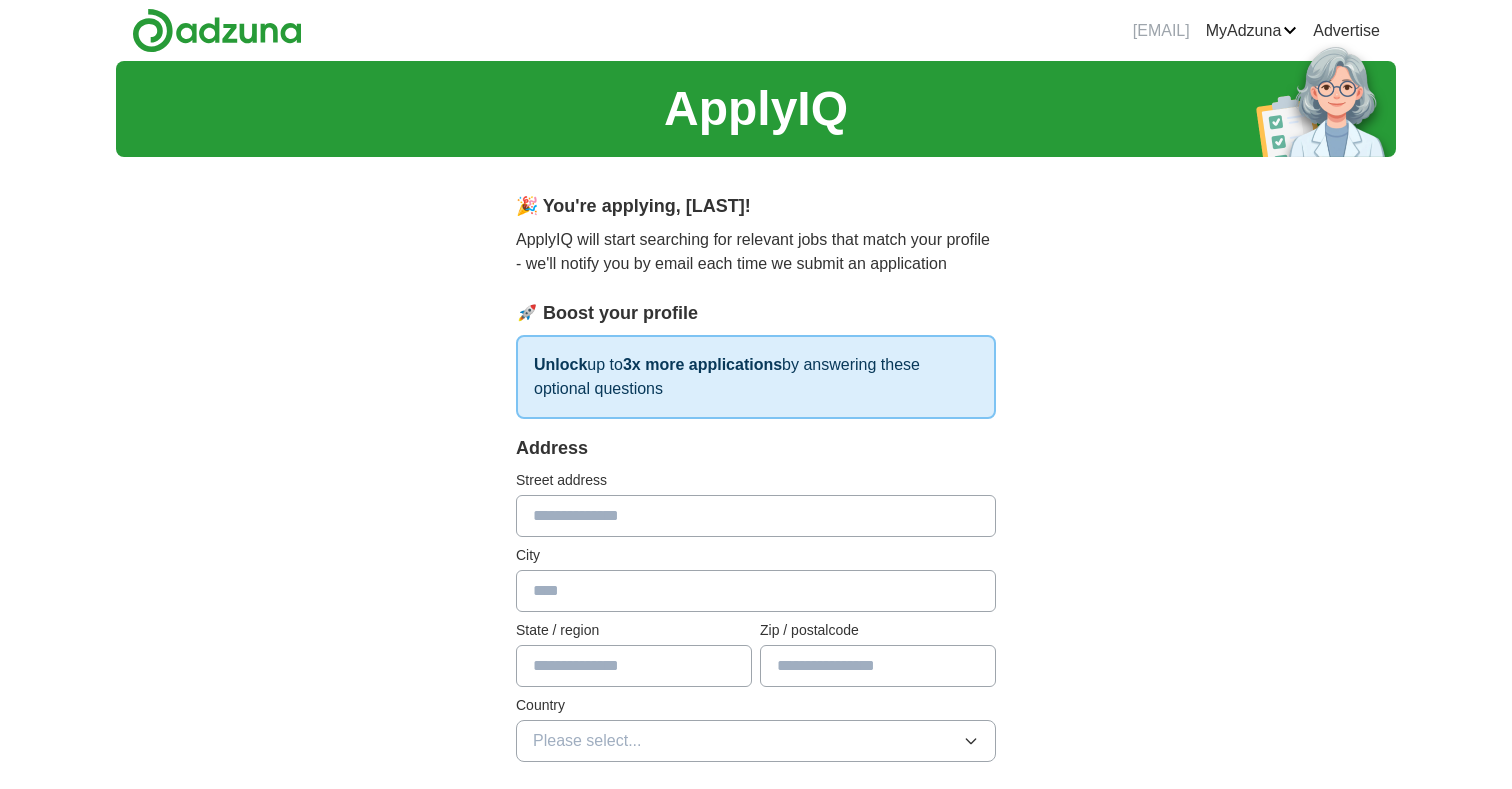 click at bounding box center (756, 516) 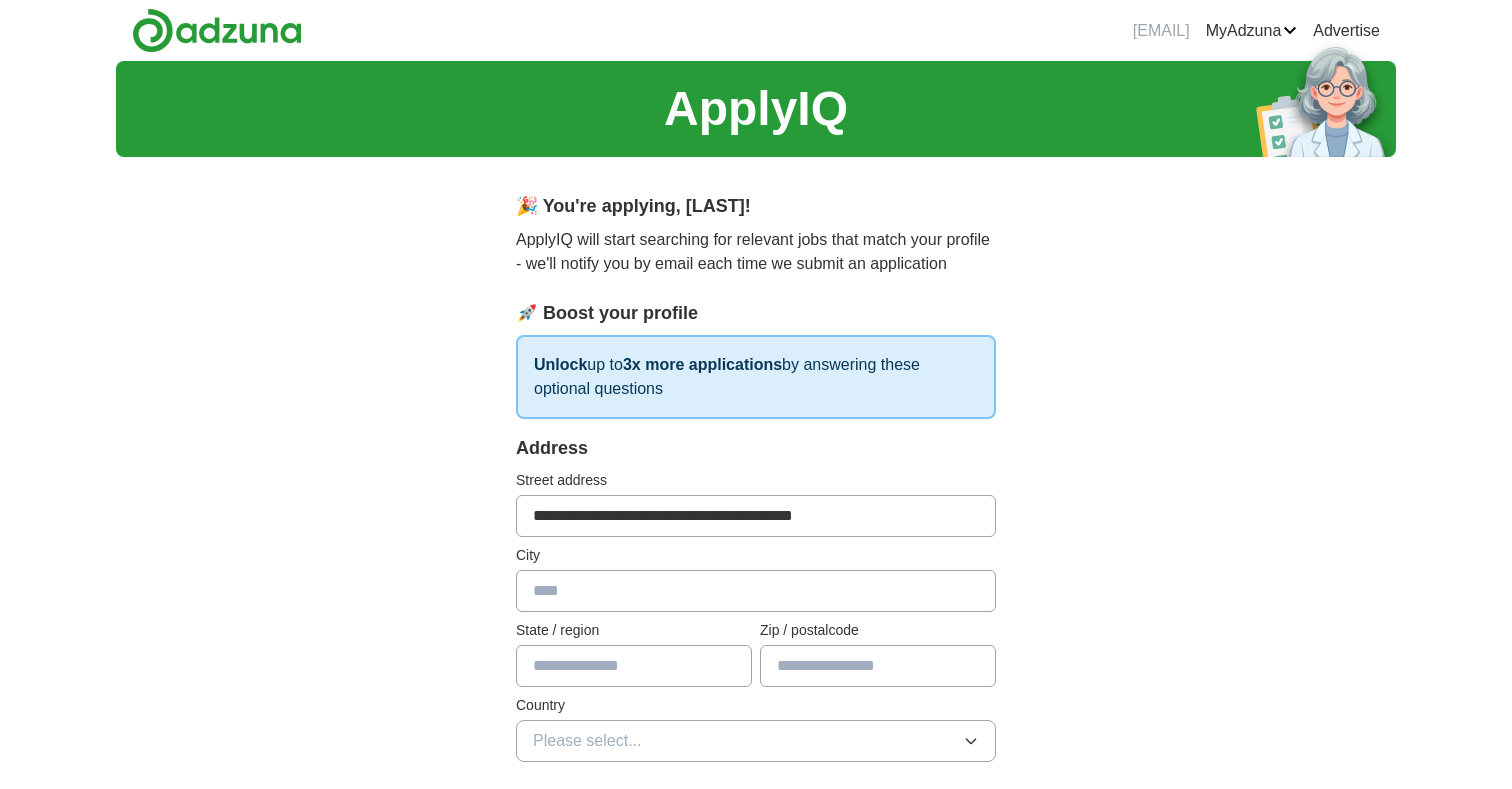 type on "******" 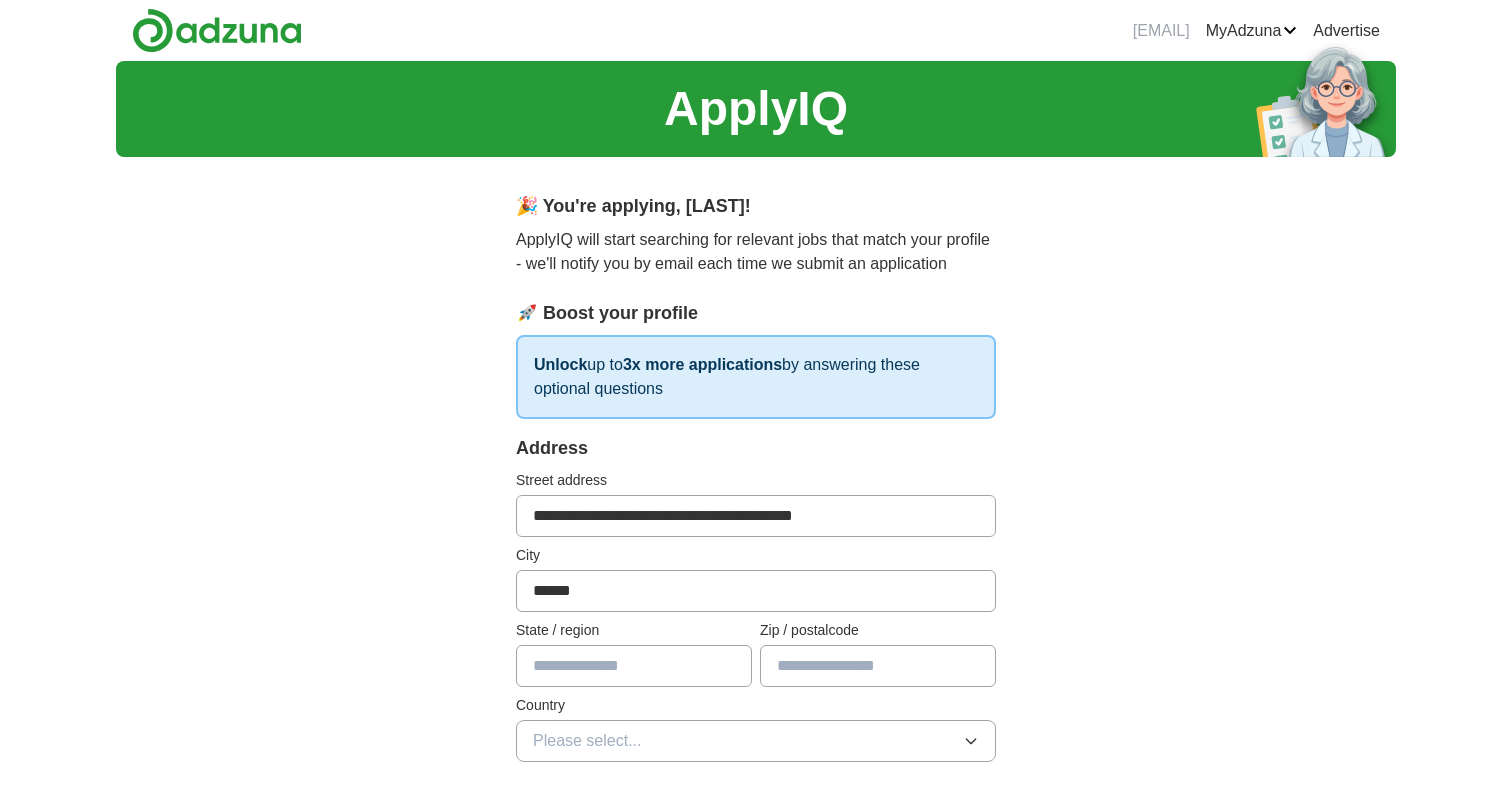 type on "**********" 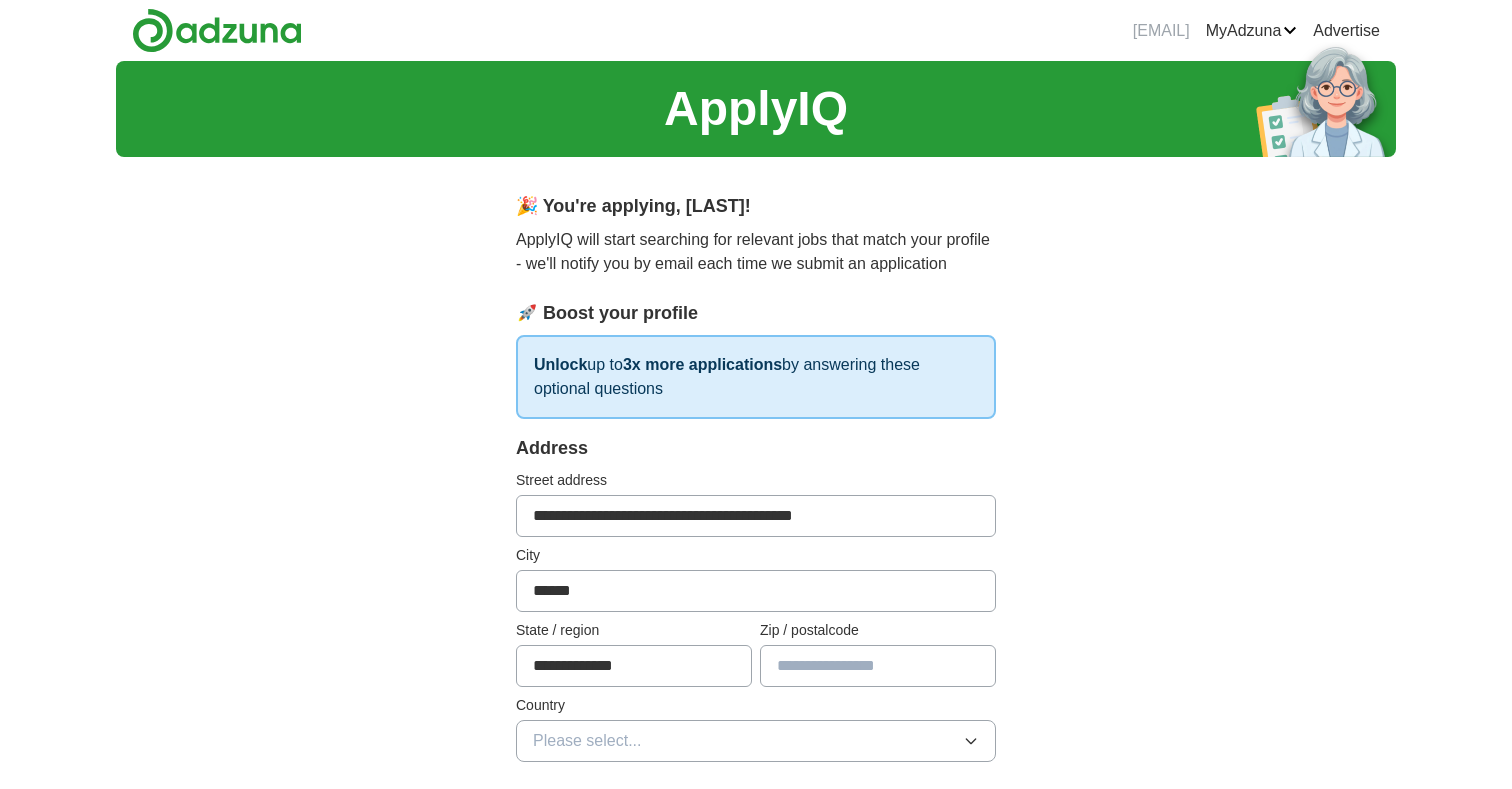type on "*****" 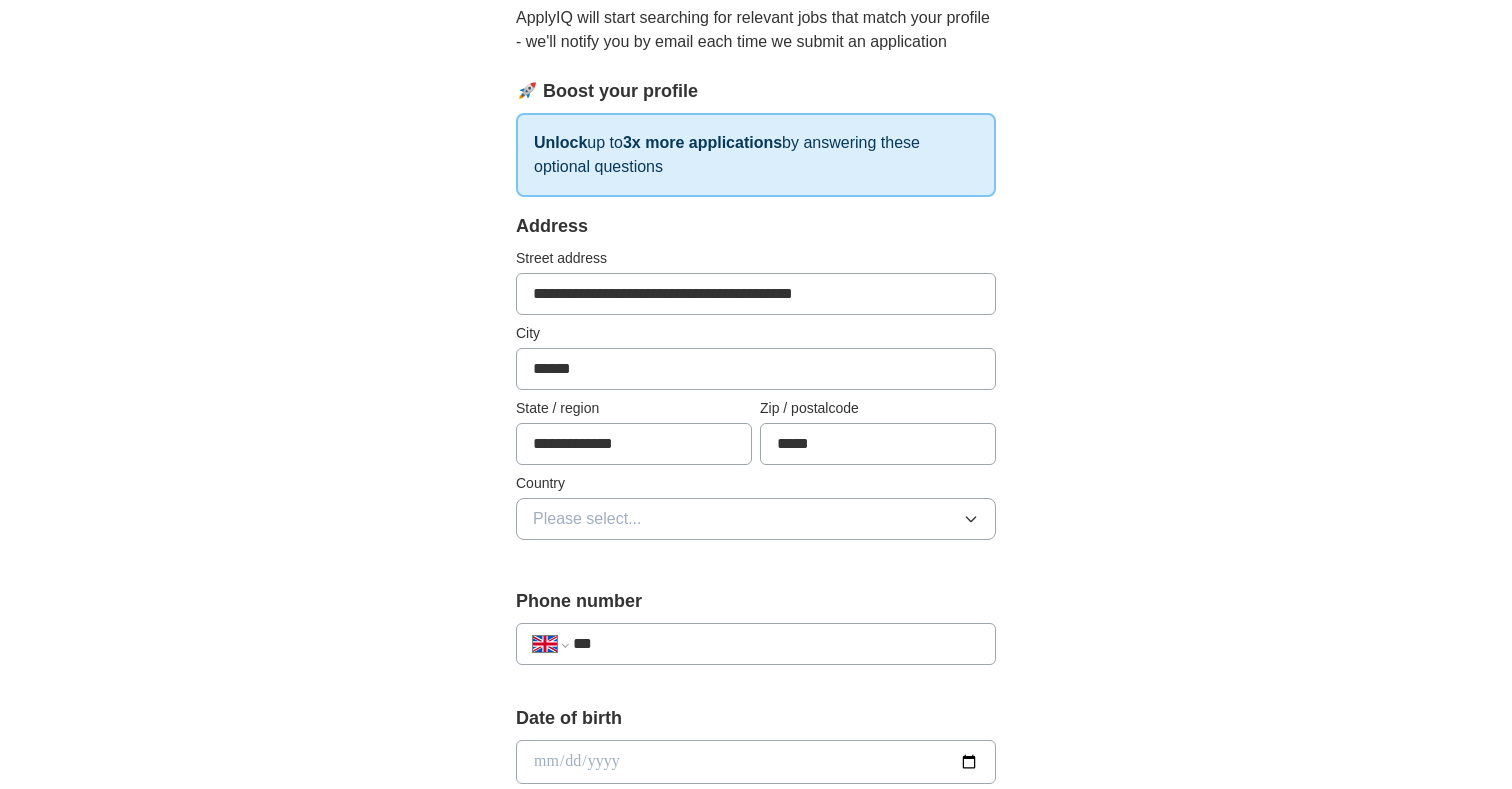 scroll, scrollTop: 281, scrollLeft: 0, axis: vertical 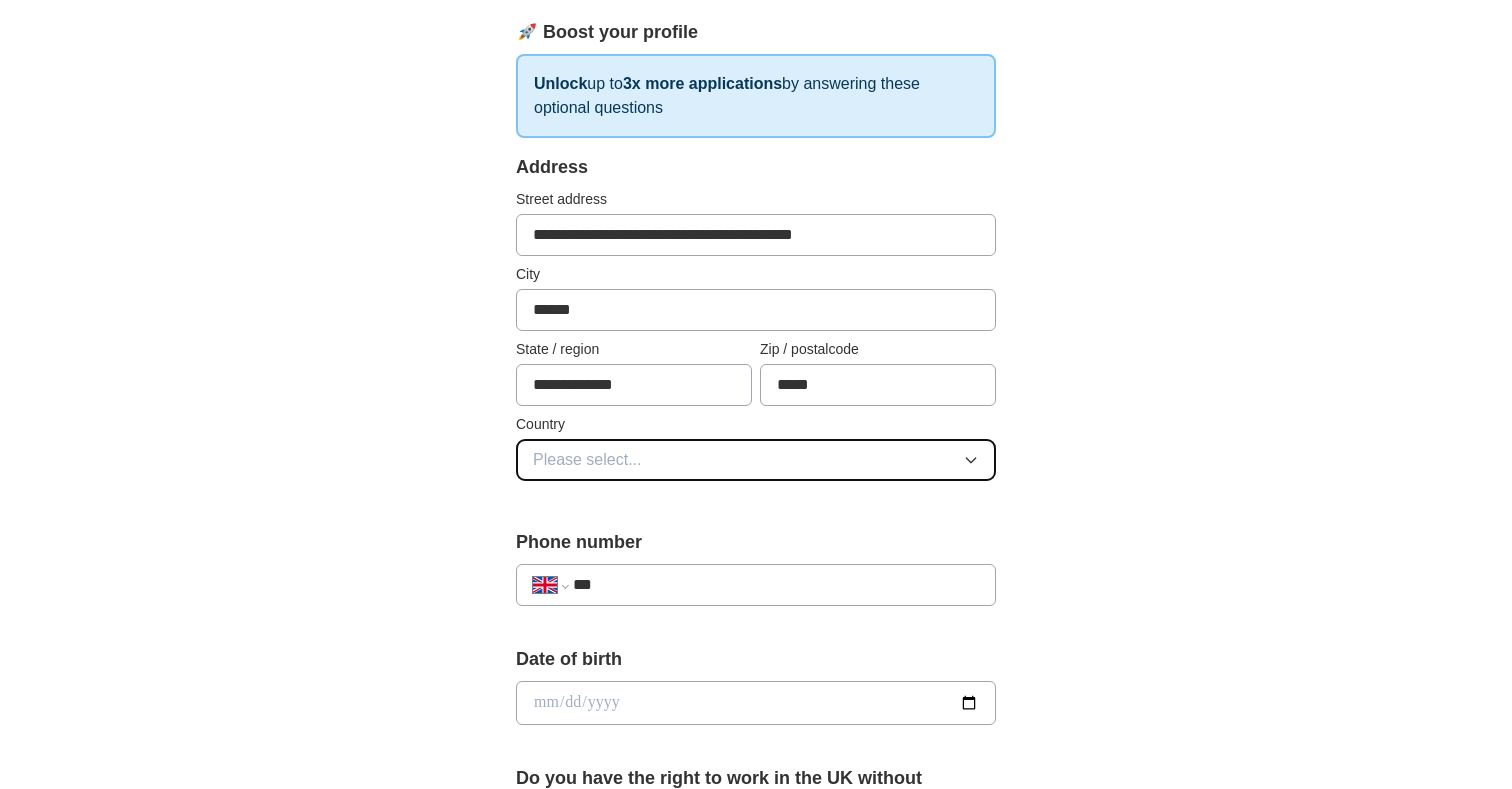 click on "Please select..." at bounding box center [756, 460] 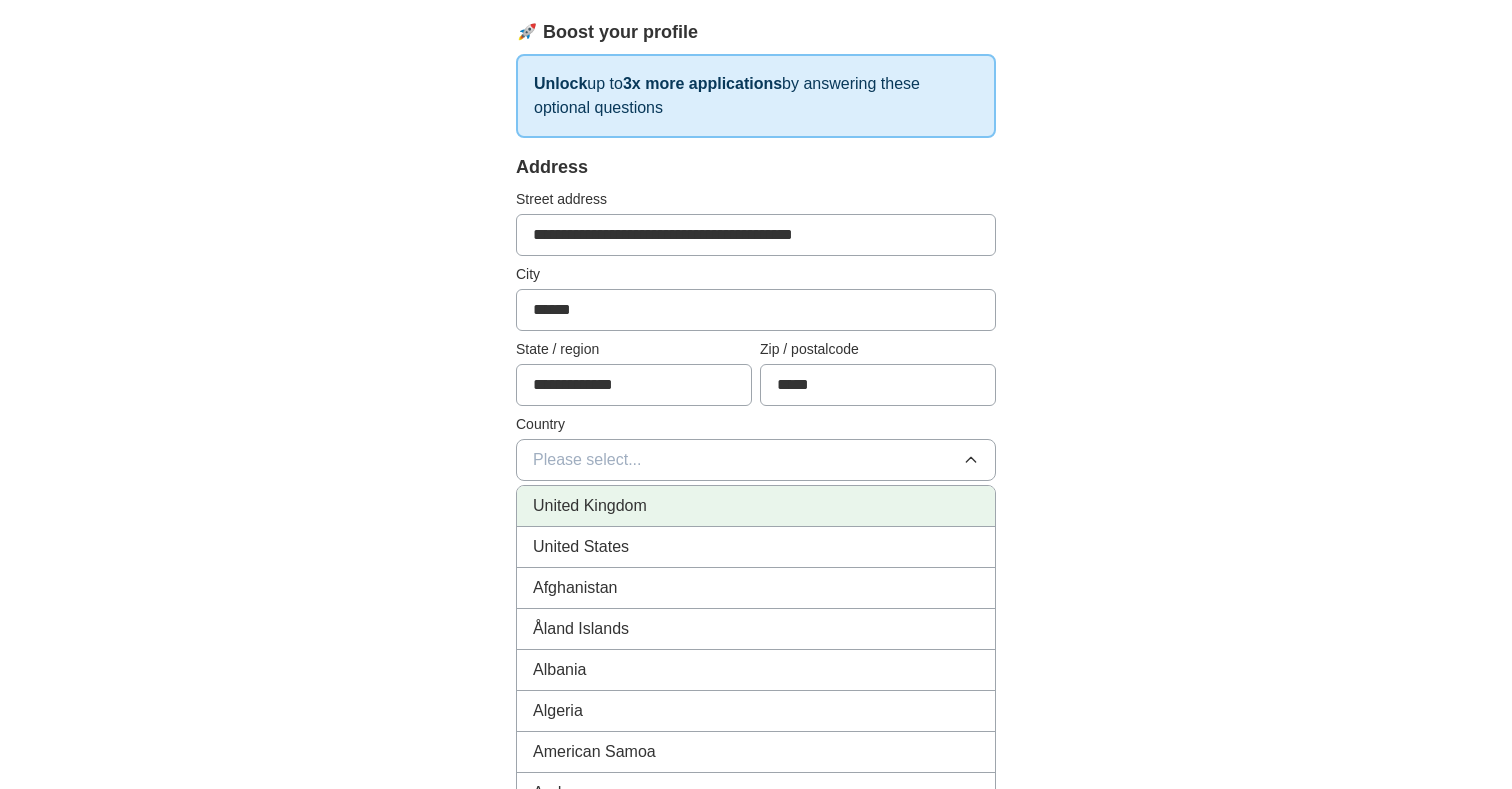 click on "United Kingdom" at bounding box center (756, 506) 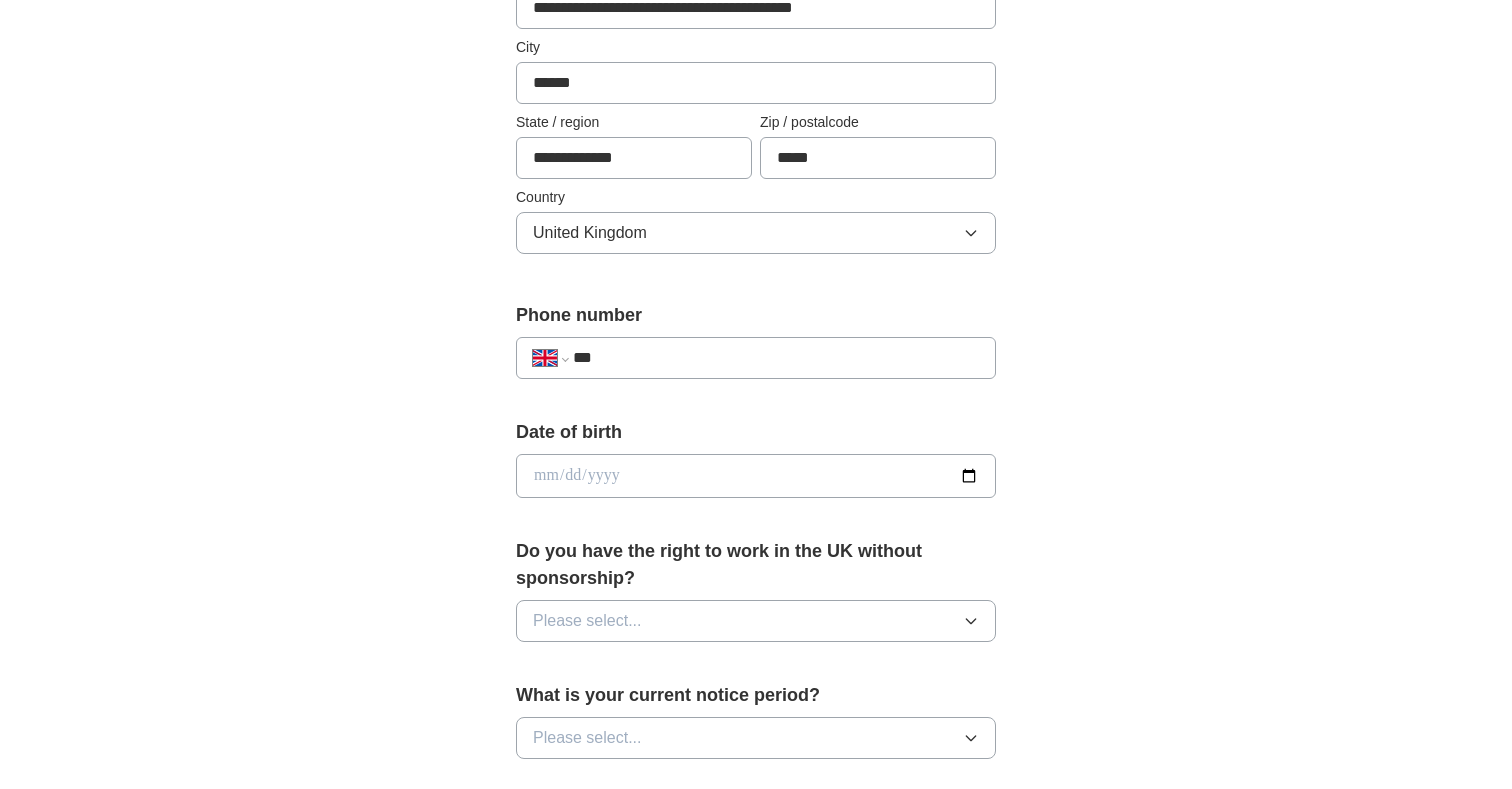 scroll, scrollTop: 510, scrollLeft: 0, axis: vertical 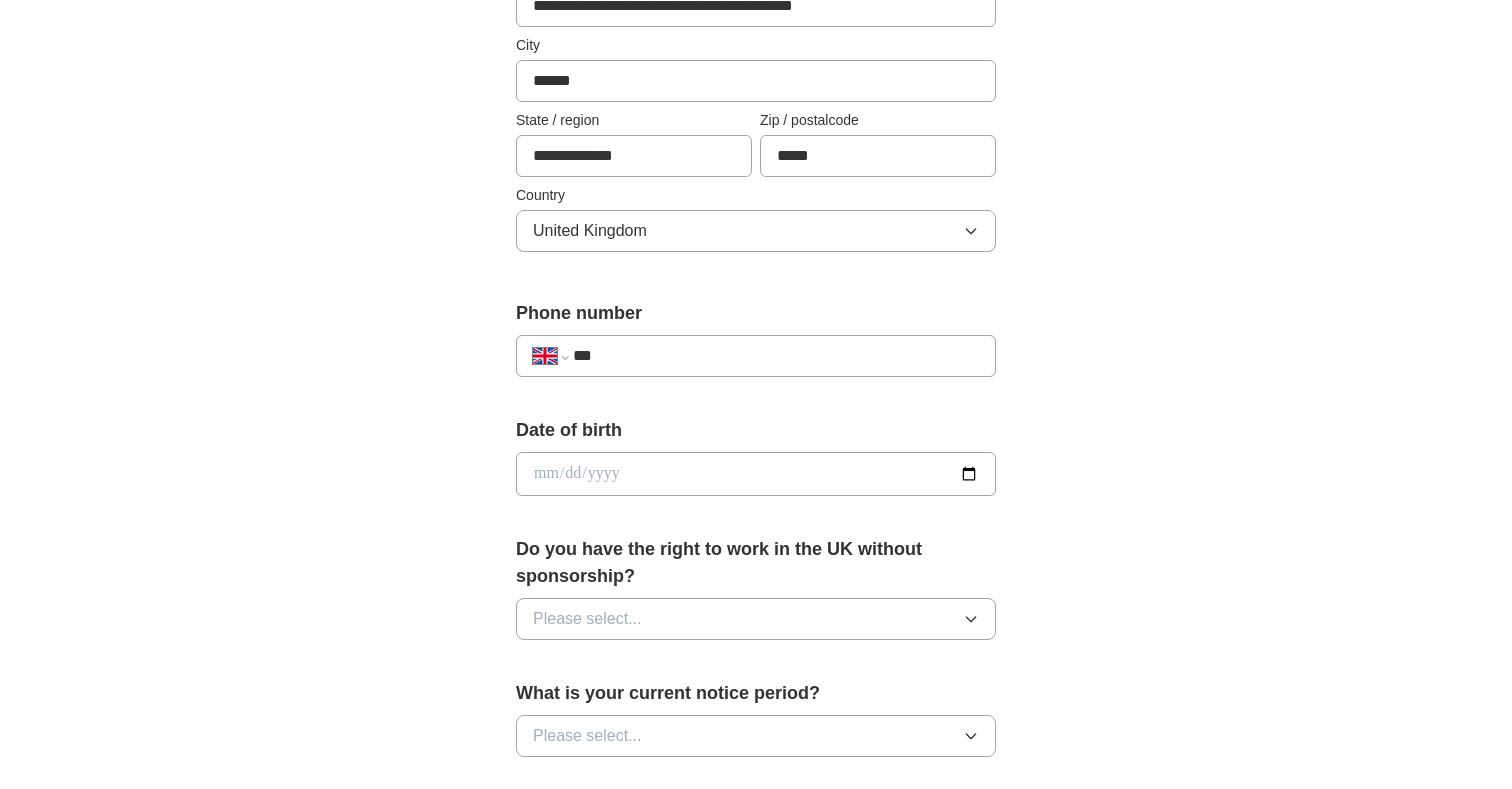click on "**********" at bounding box center (756, 356) 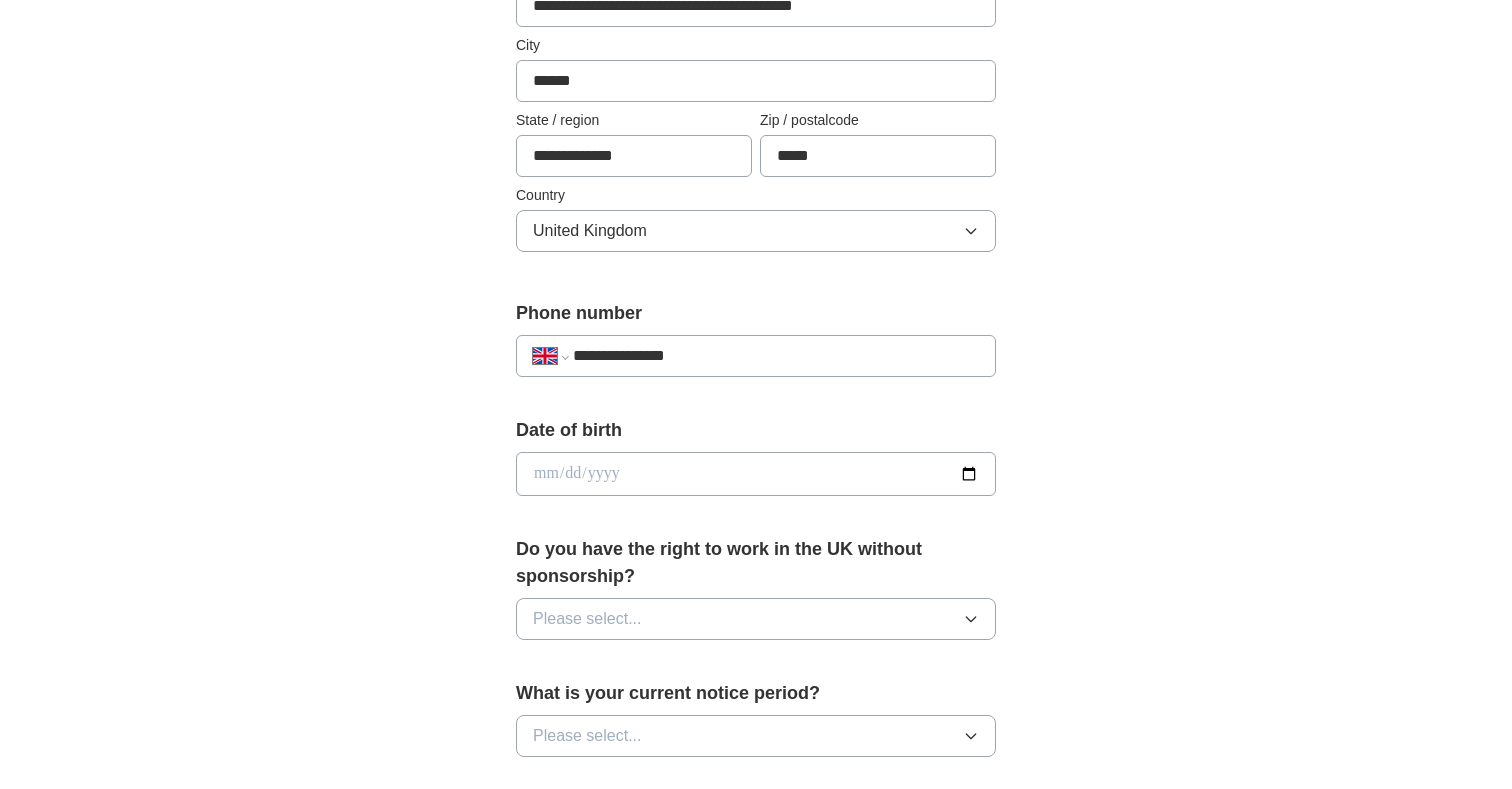 click at bounding box center [756, 474] 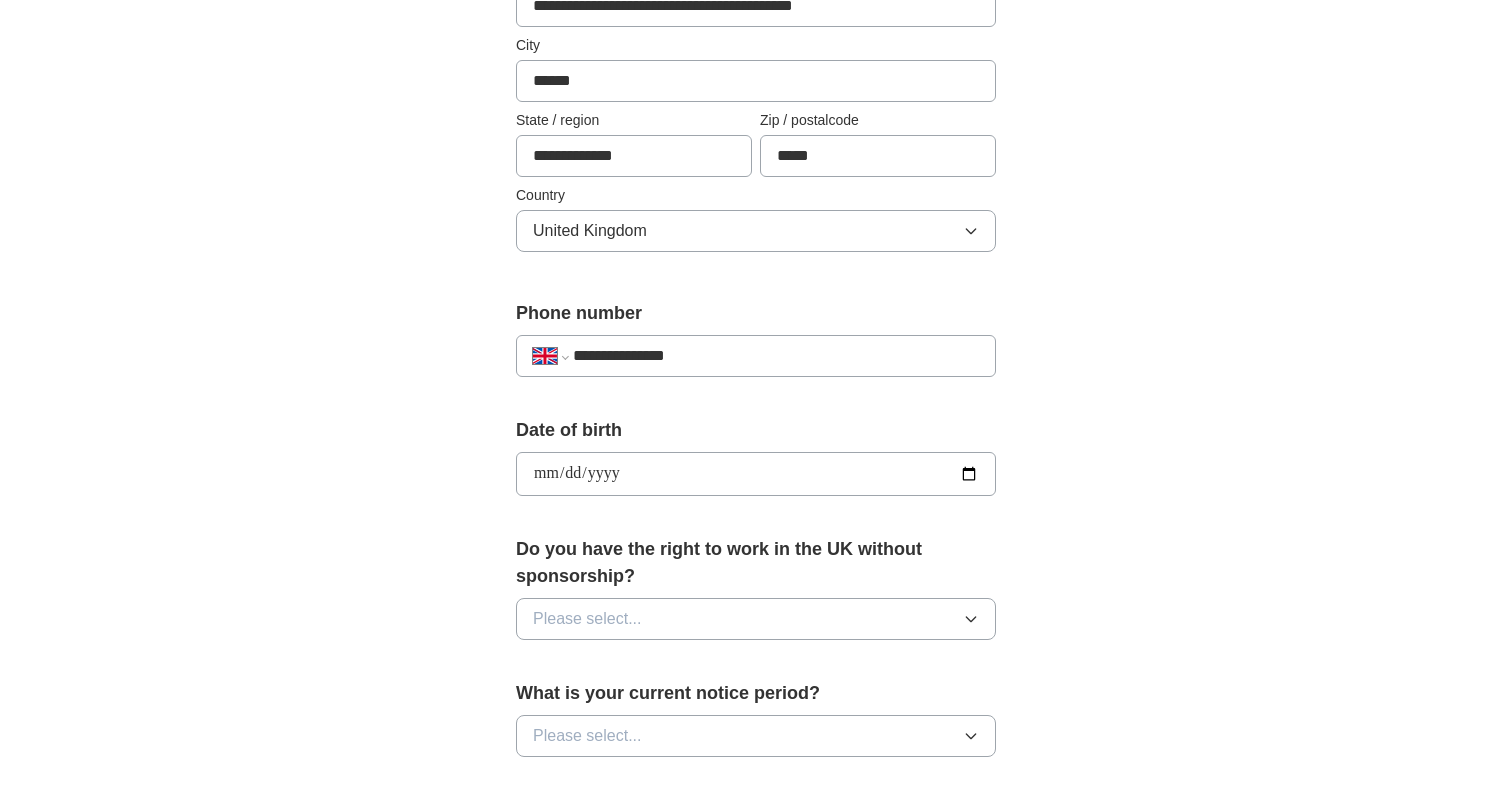 type on "**********" 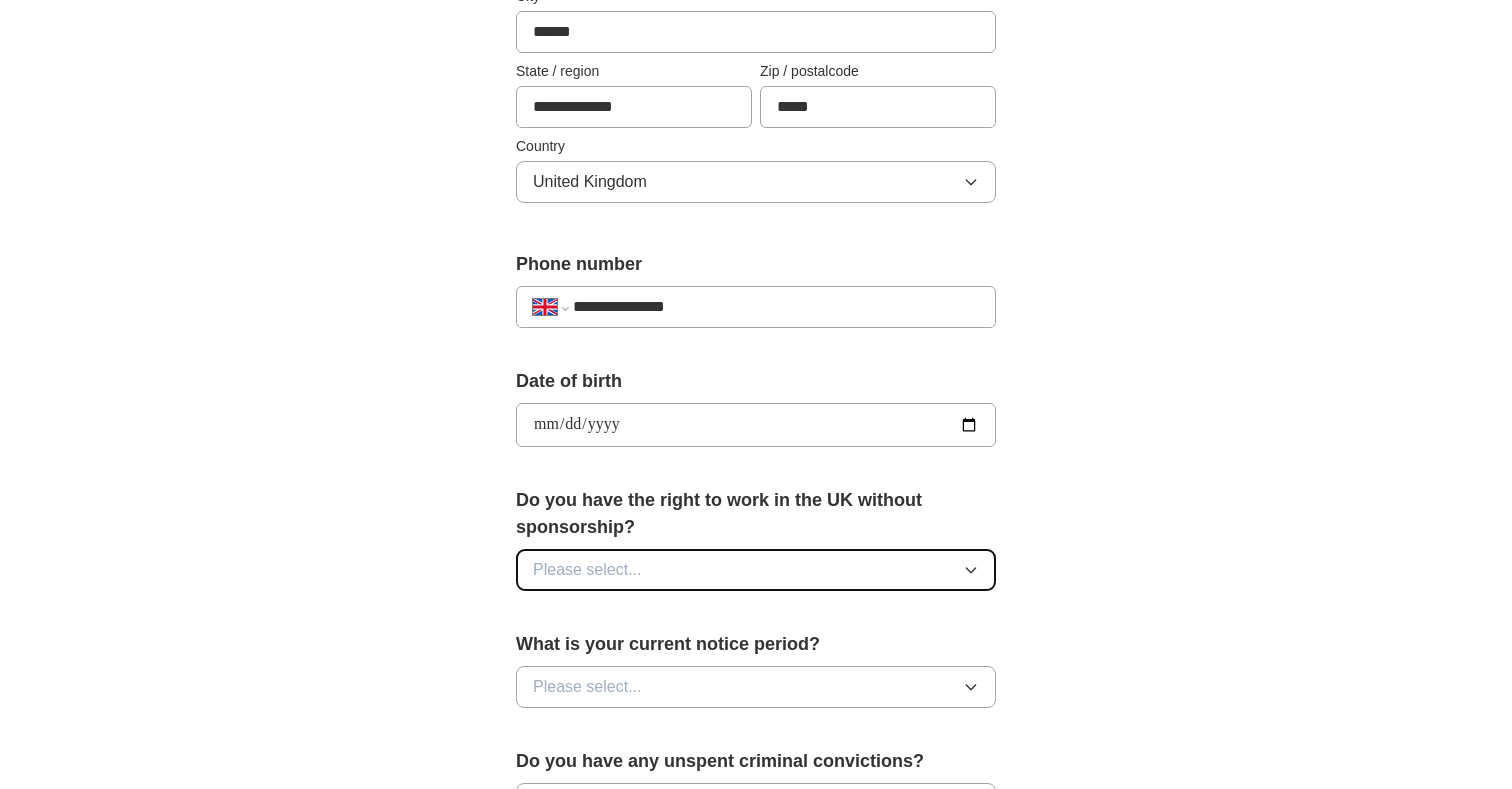 click on "Please select..." at bounding box center [756, 570] 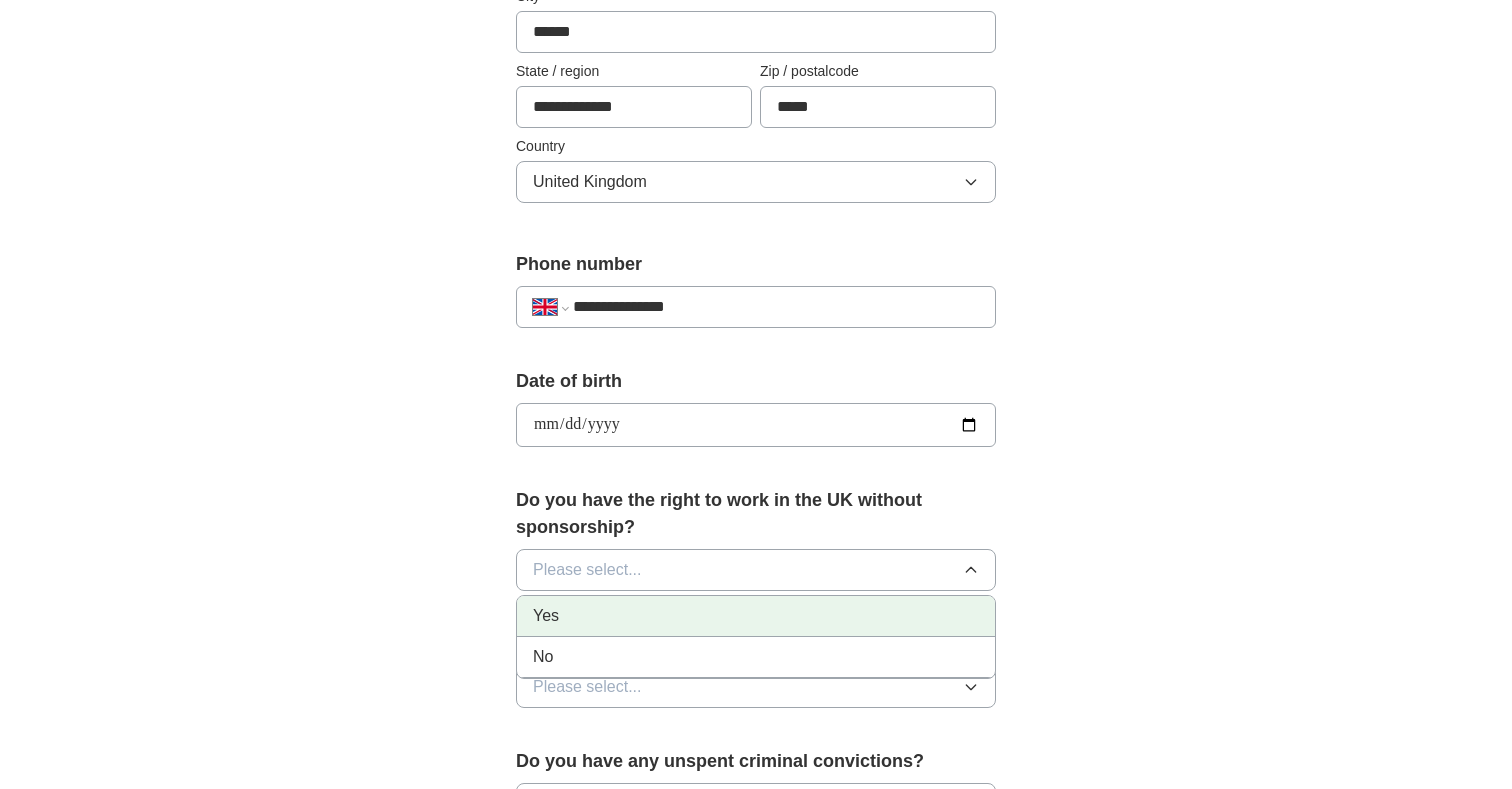 click on "Yes" at bounding box center (756, 616) 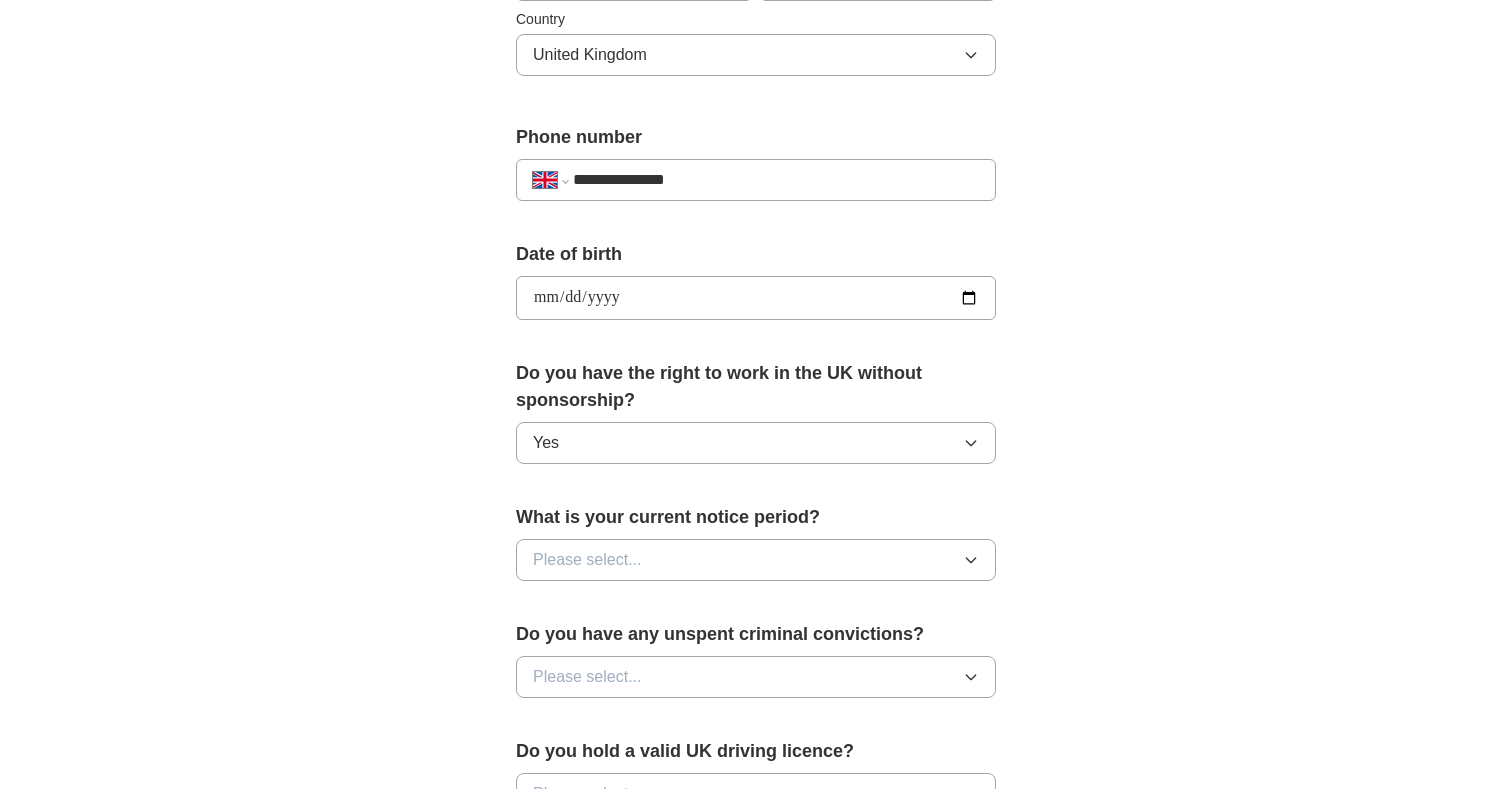 scroll, scrollTop: 702, scrollLeft: 0, axis: vertical 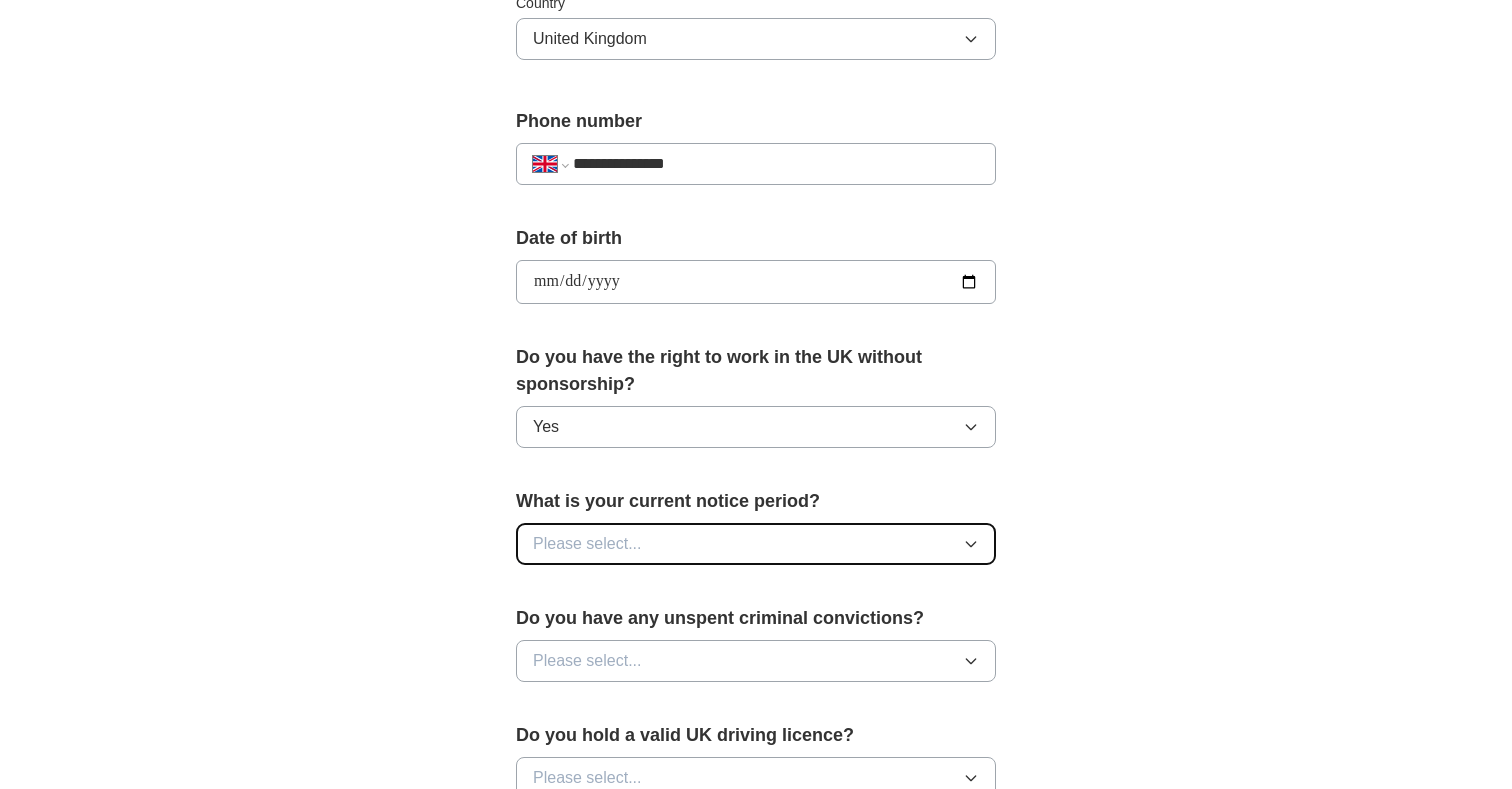 click on "Please select..." at bounding box center (756, 544) 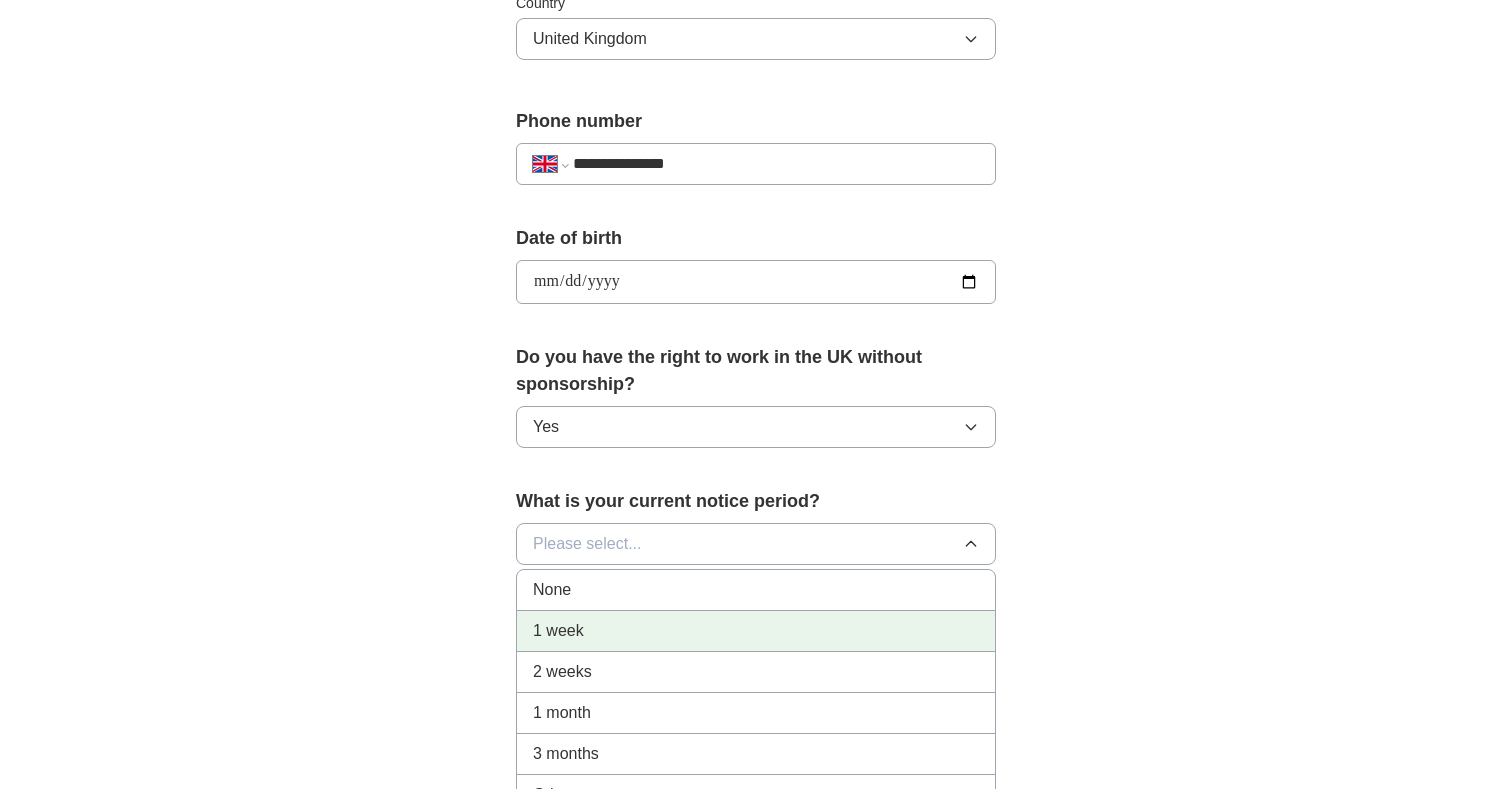 click on "1 week" at bounding box center (756, 631) 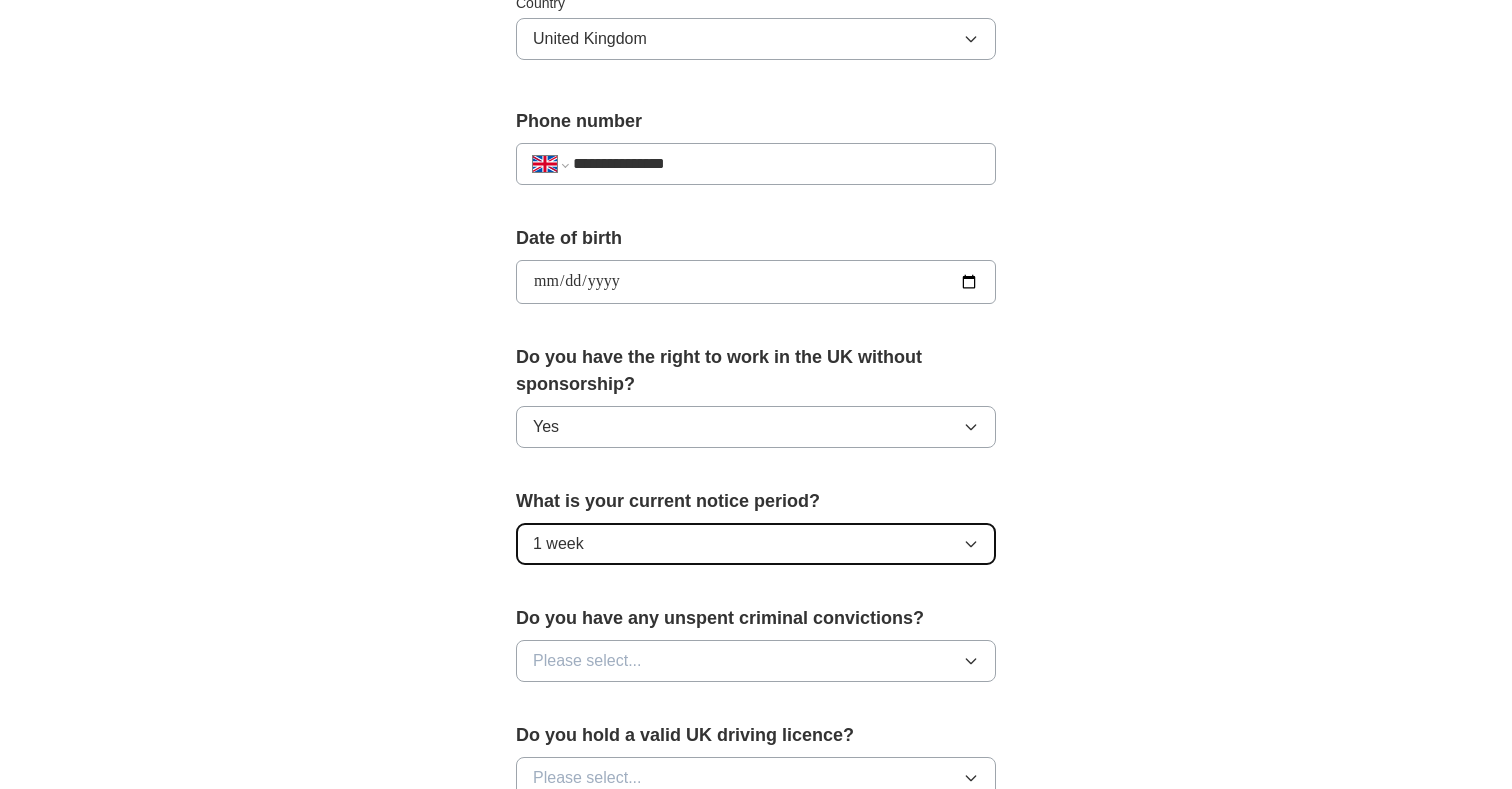 click on "1 week" at bounding box center [756, 544] 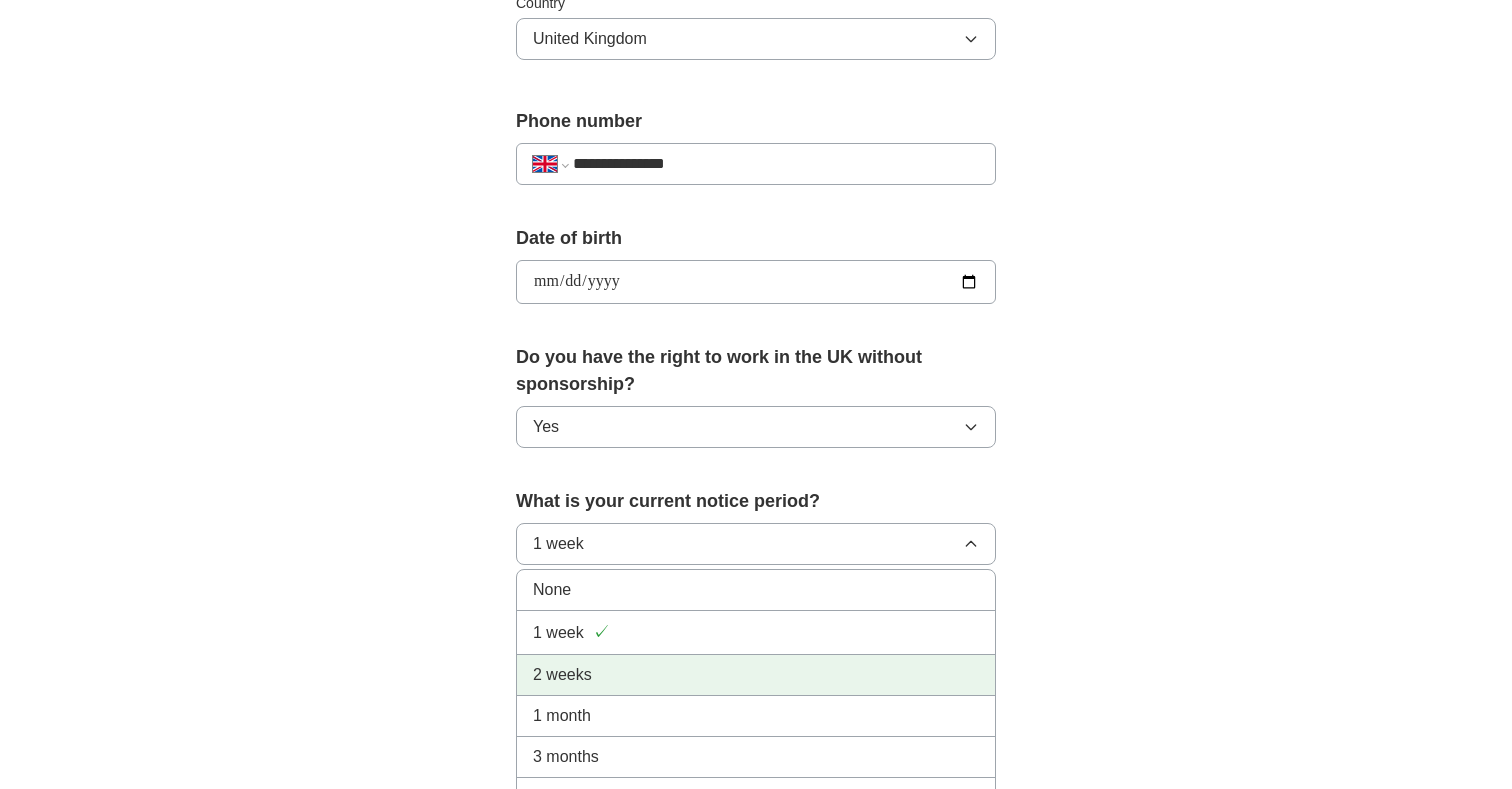 click on "2 weeks" at bounding box center (756, 675) 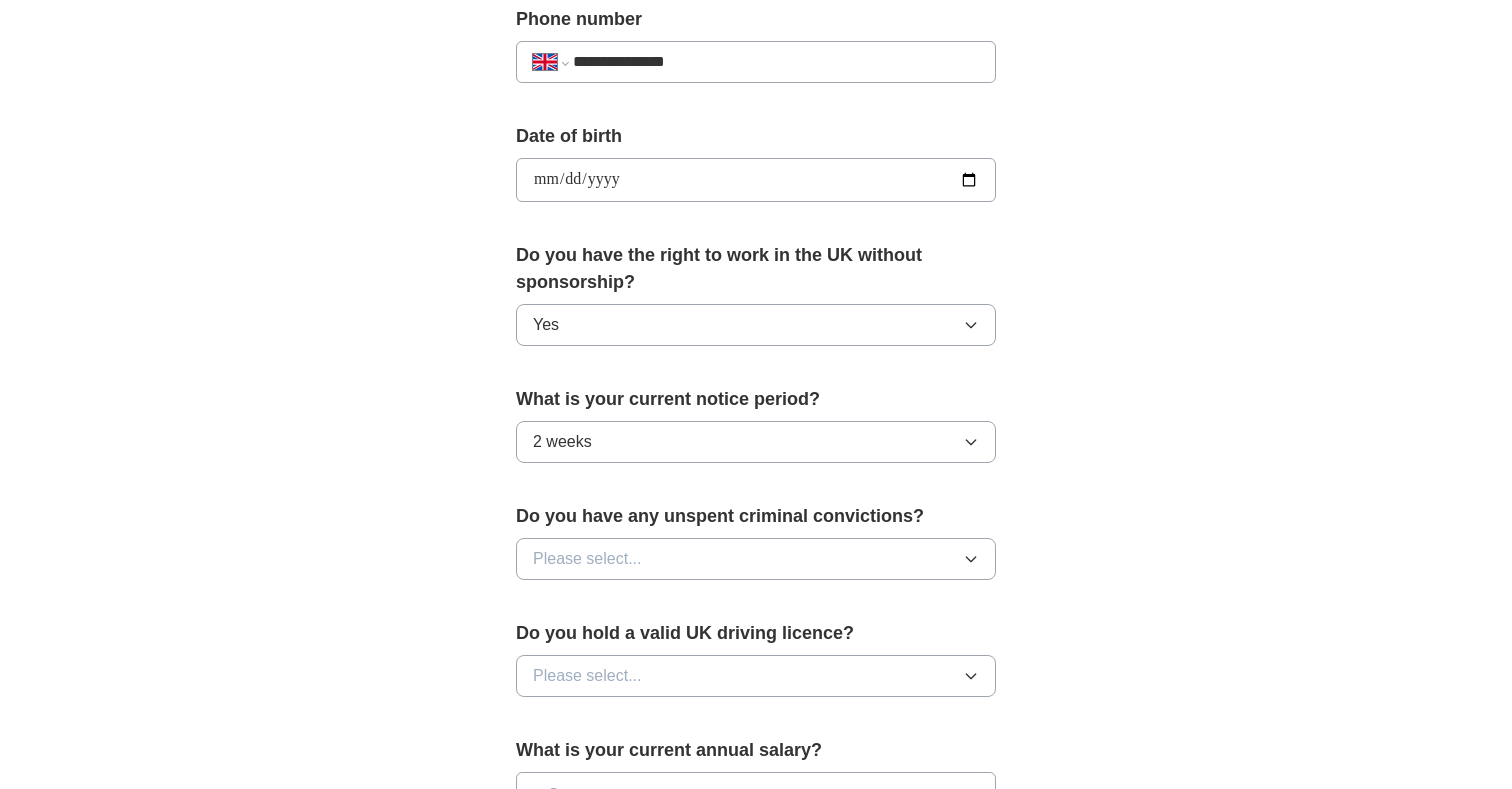 scroll, scrollTop: 807, scrollLeft: 0, axis: vertical 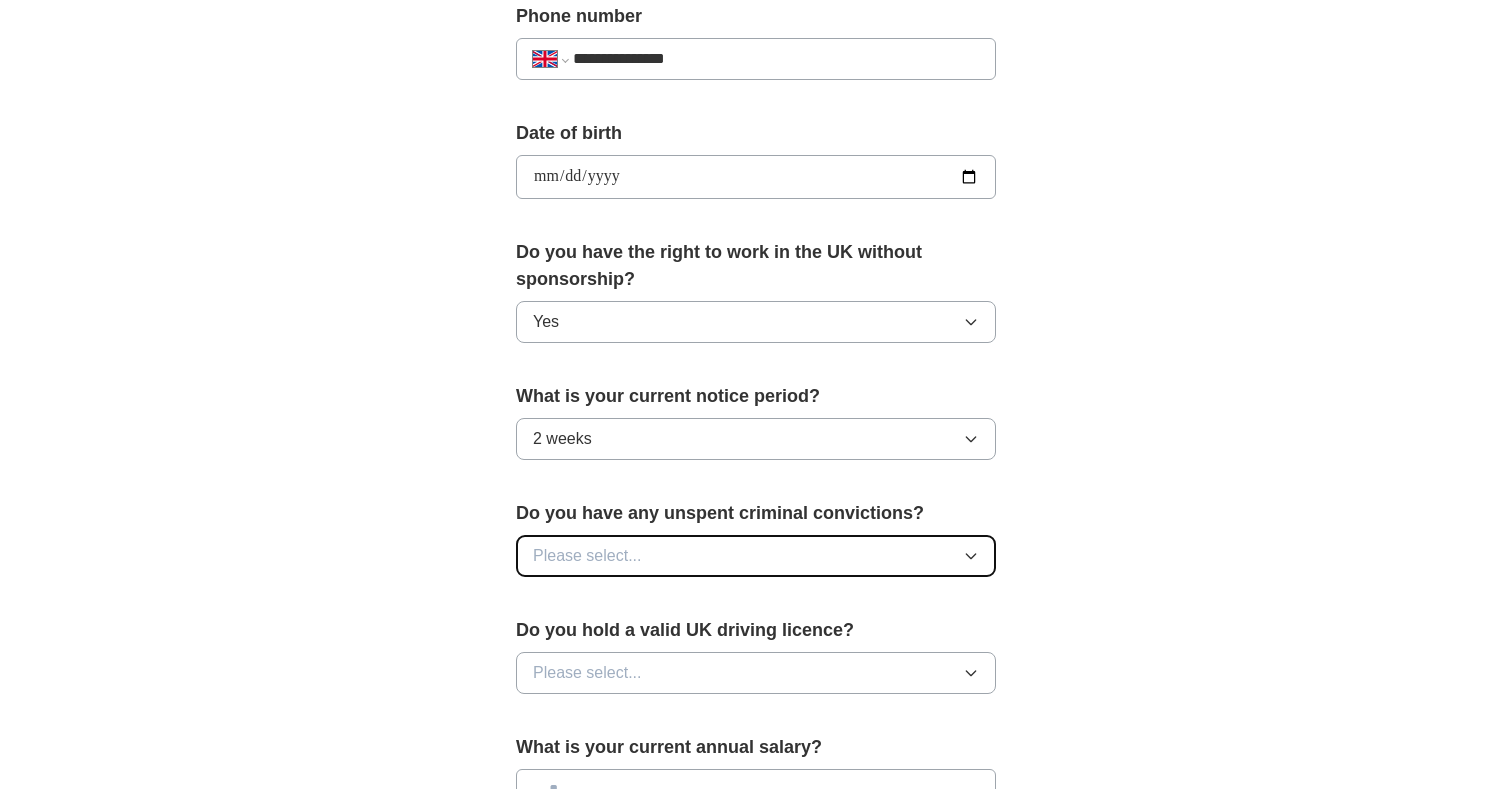 click on "Please select..." at bounding box center (756, 556) 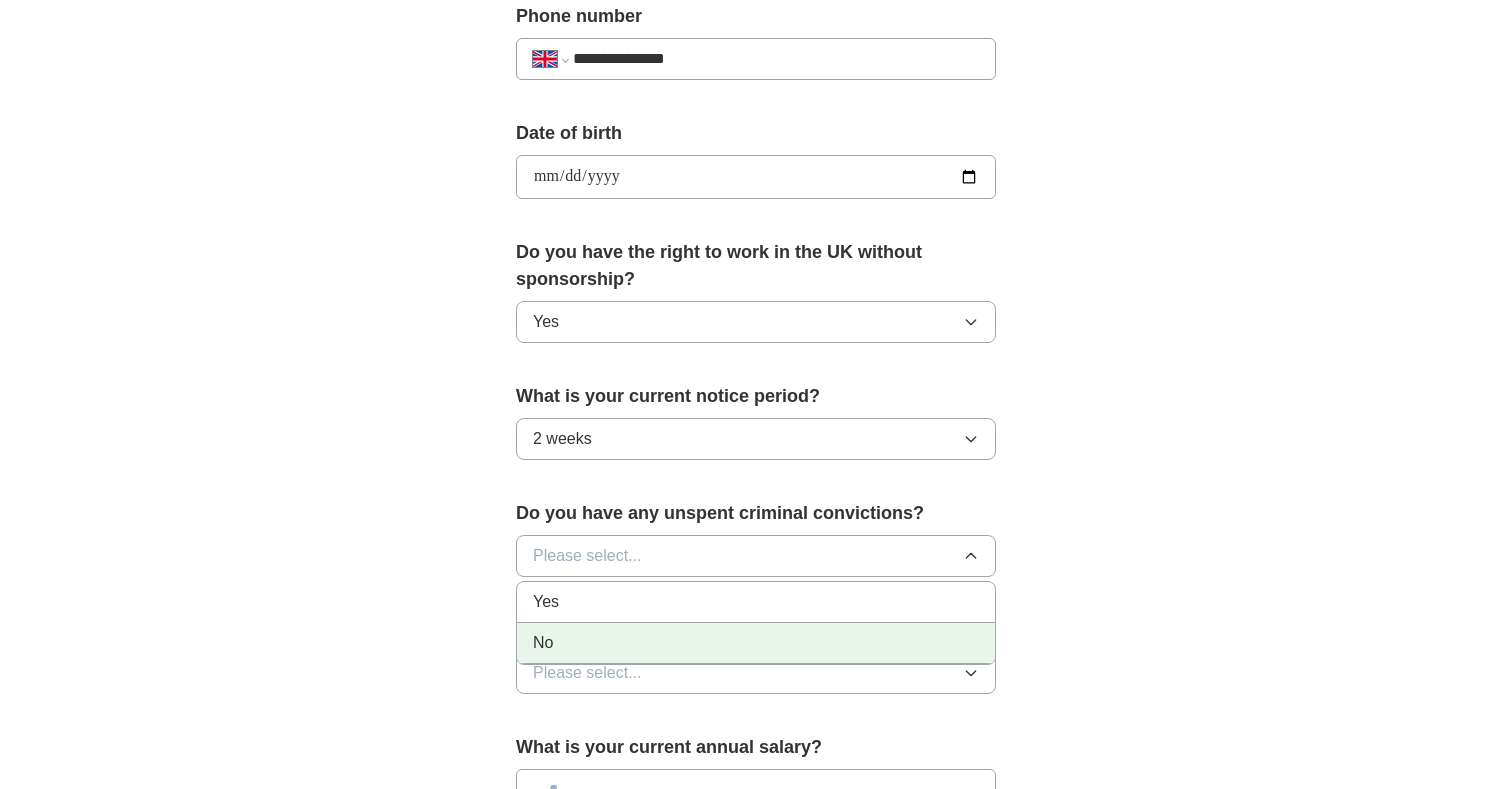 click on "No" at bounding box center [756, 643] 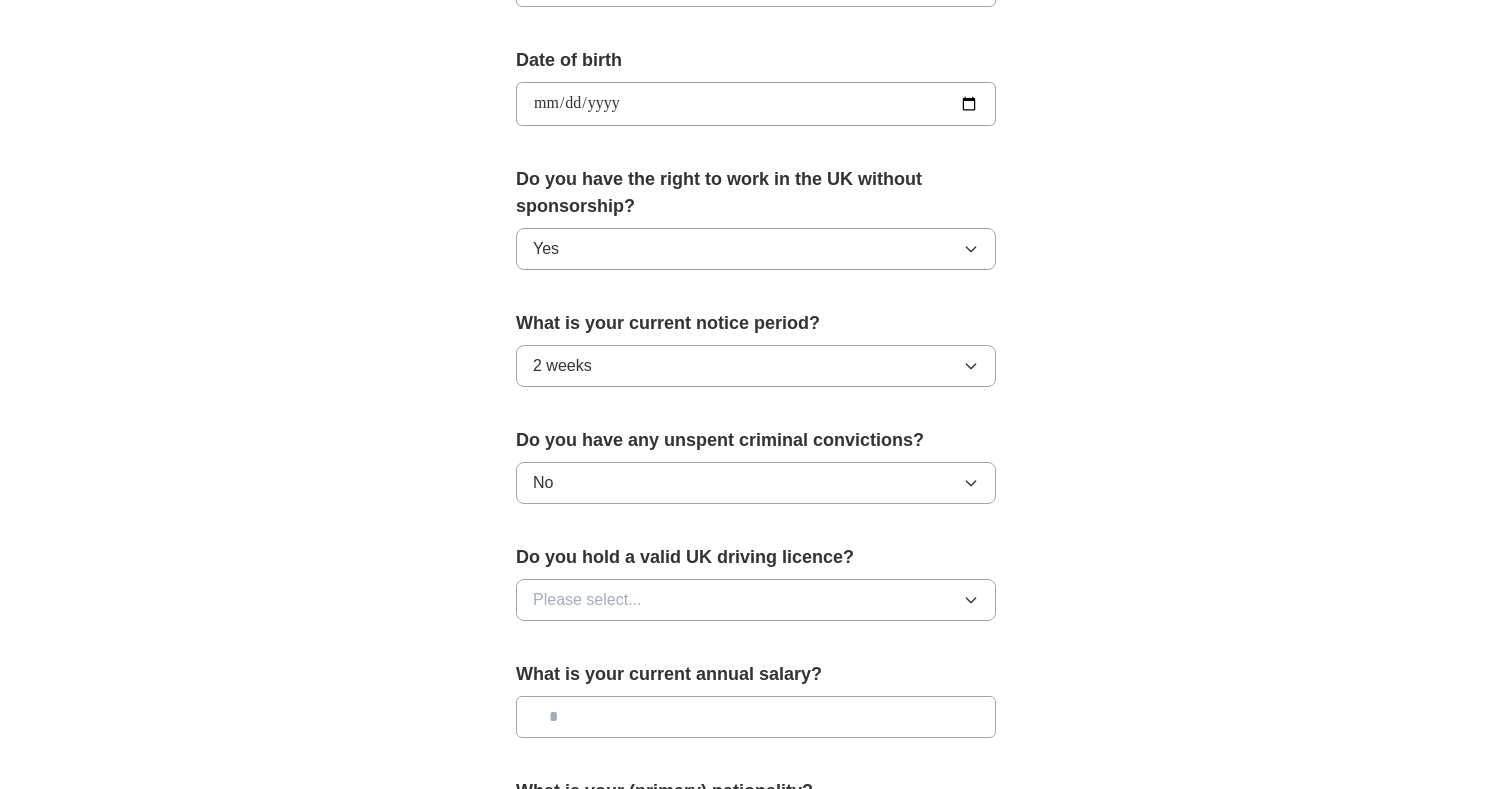 scroll, scrollTop: 920, scrollLeft: 0, axis: vertical 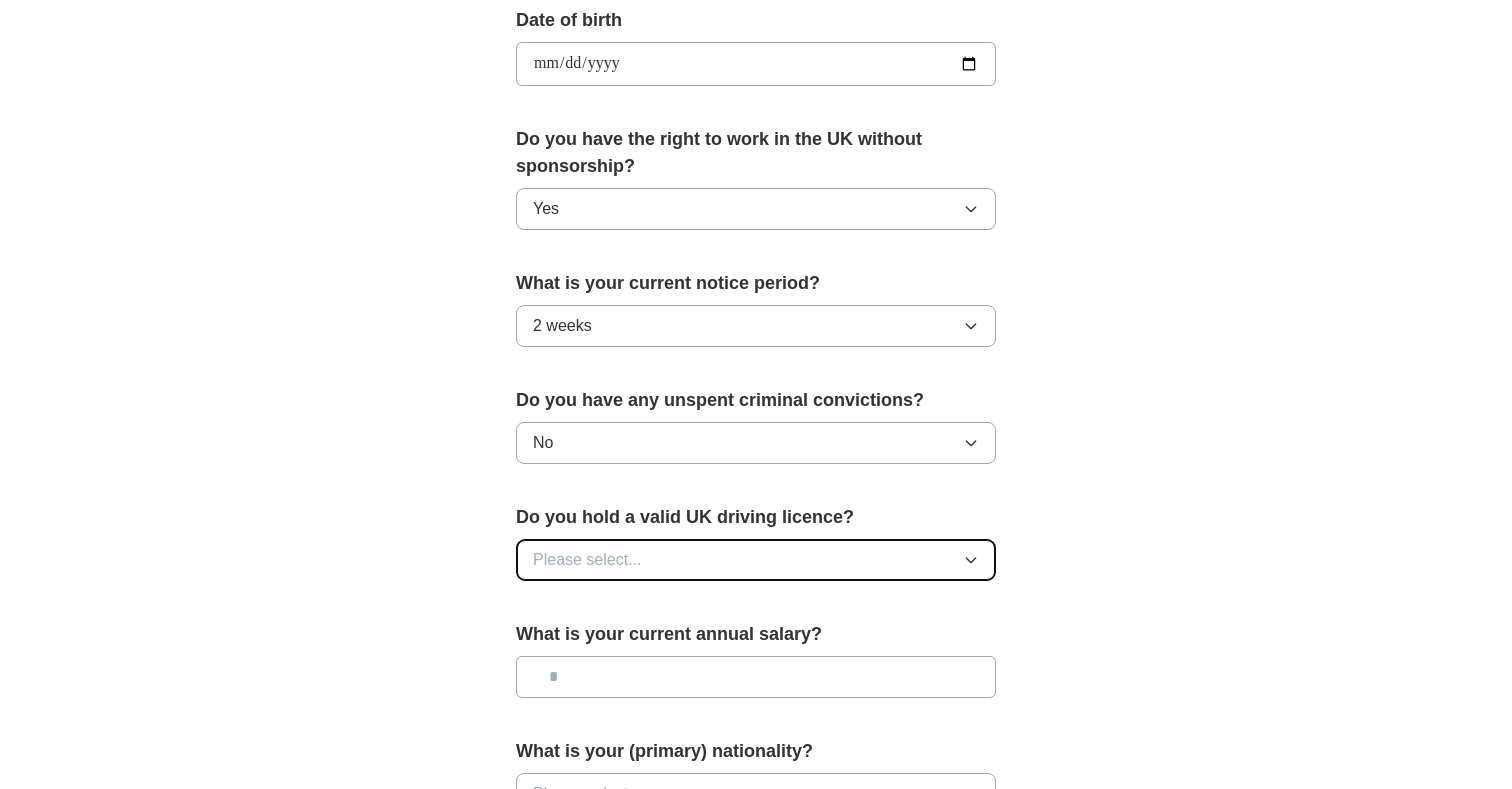 click on "Please select..." at bounding box center [756, 560] 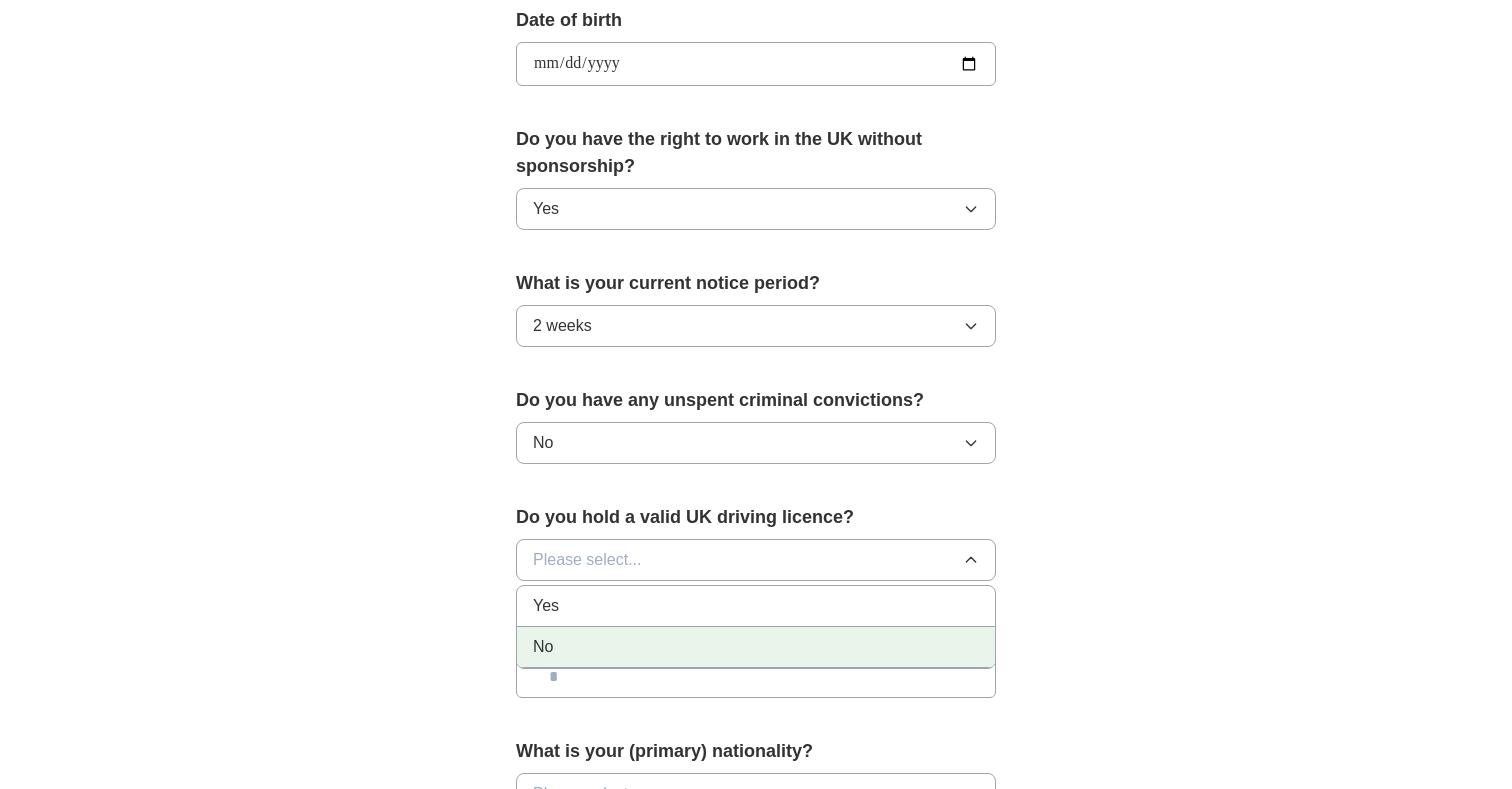 click on "No" at bounding box center [756, 647] 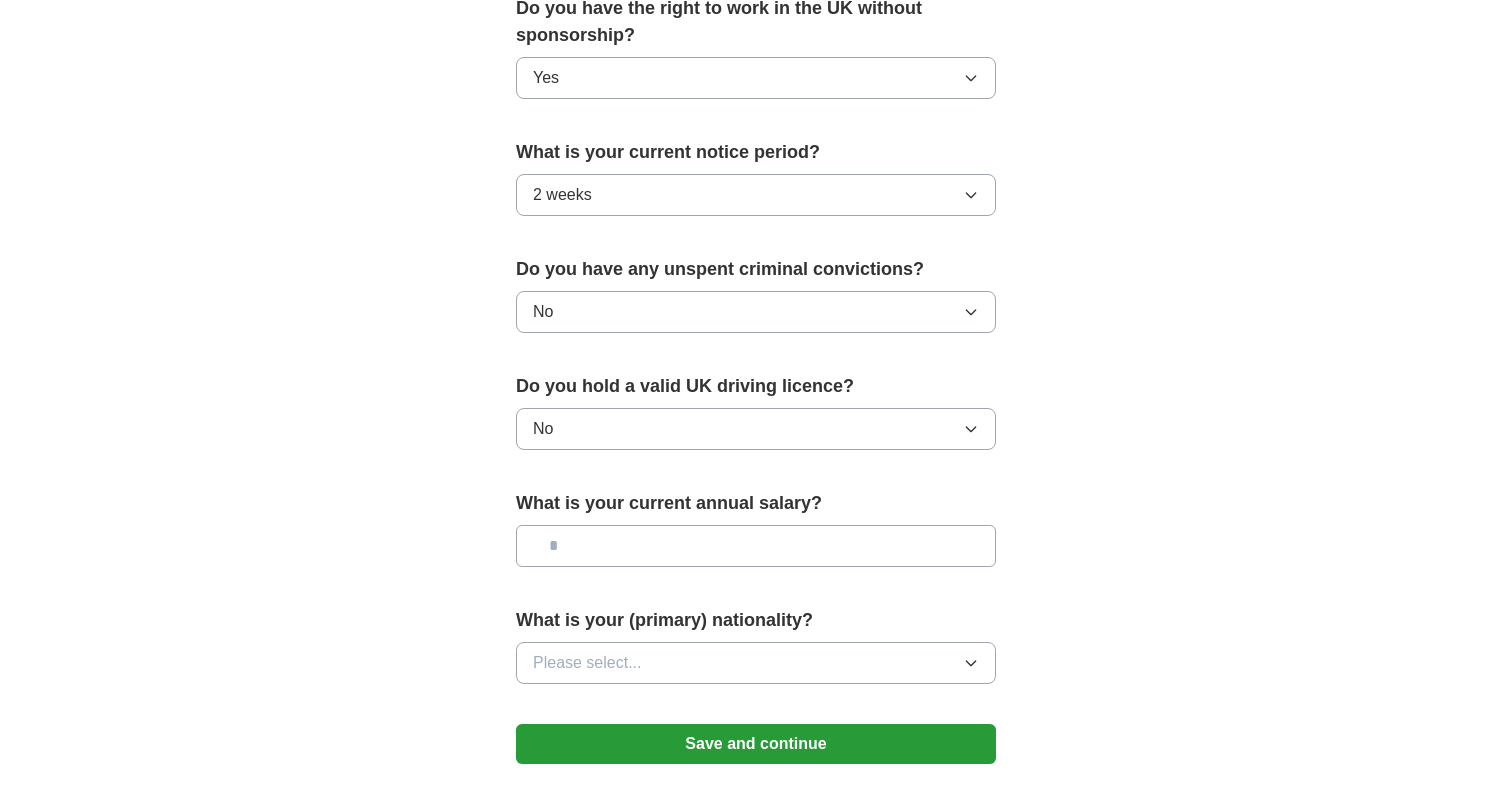 scroll, scrollTop: 1071, scrollLeft: 0, axis: vertical 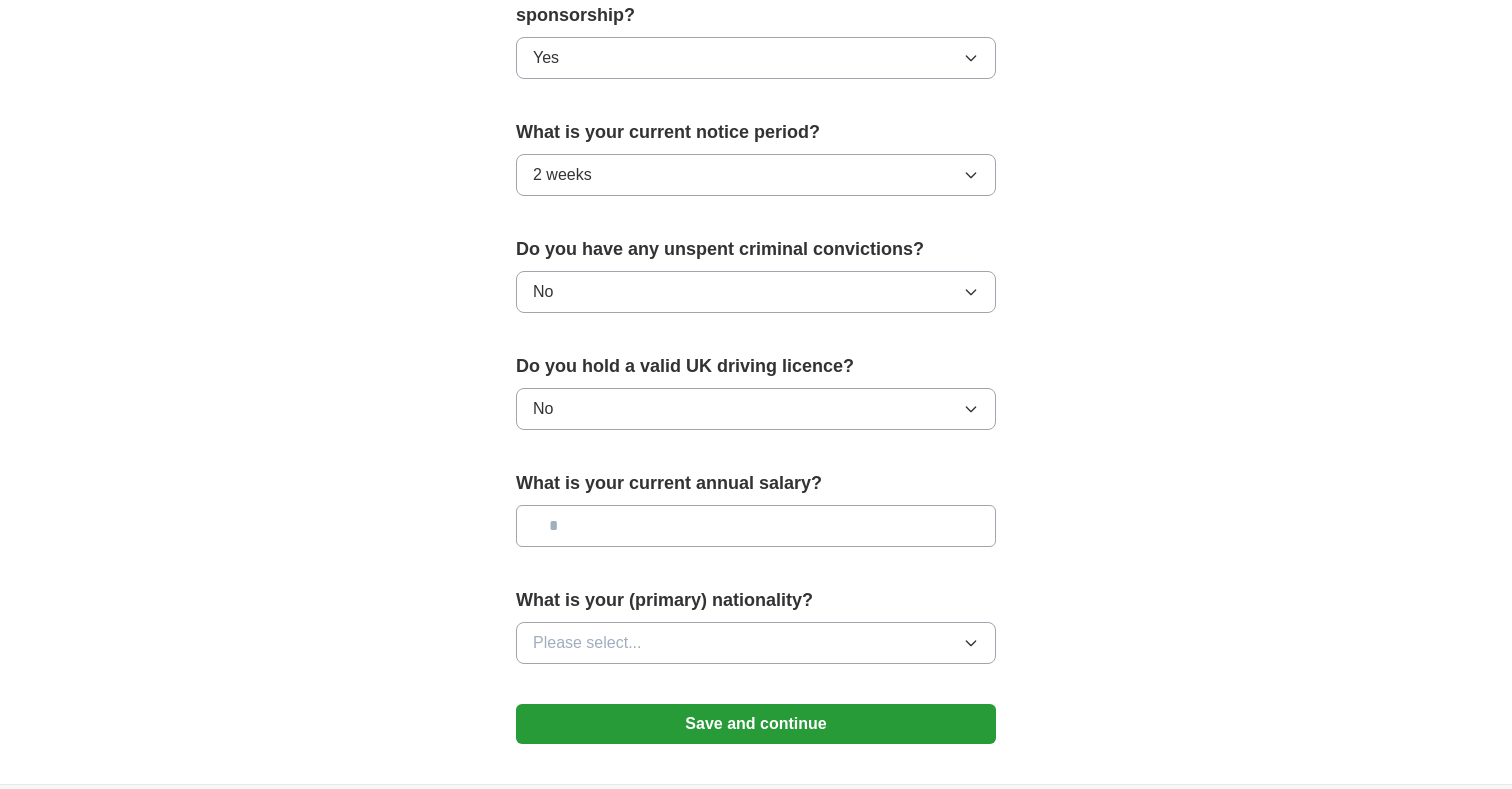 click at bounding box center (756, 526) 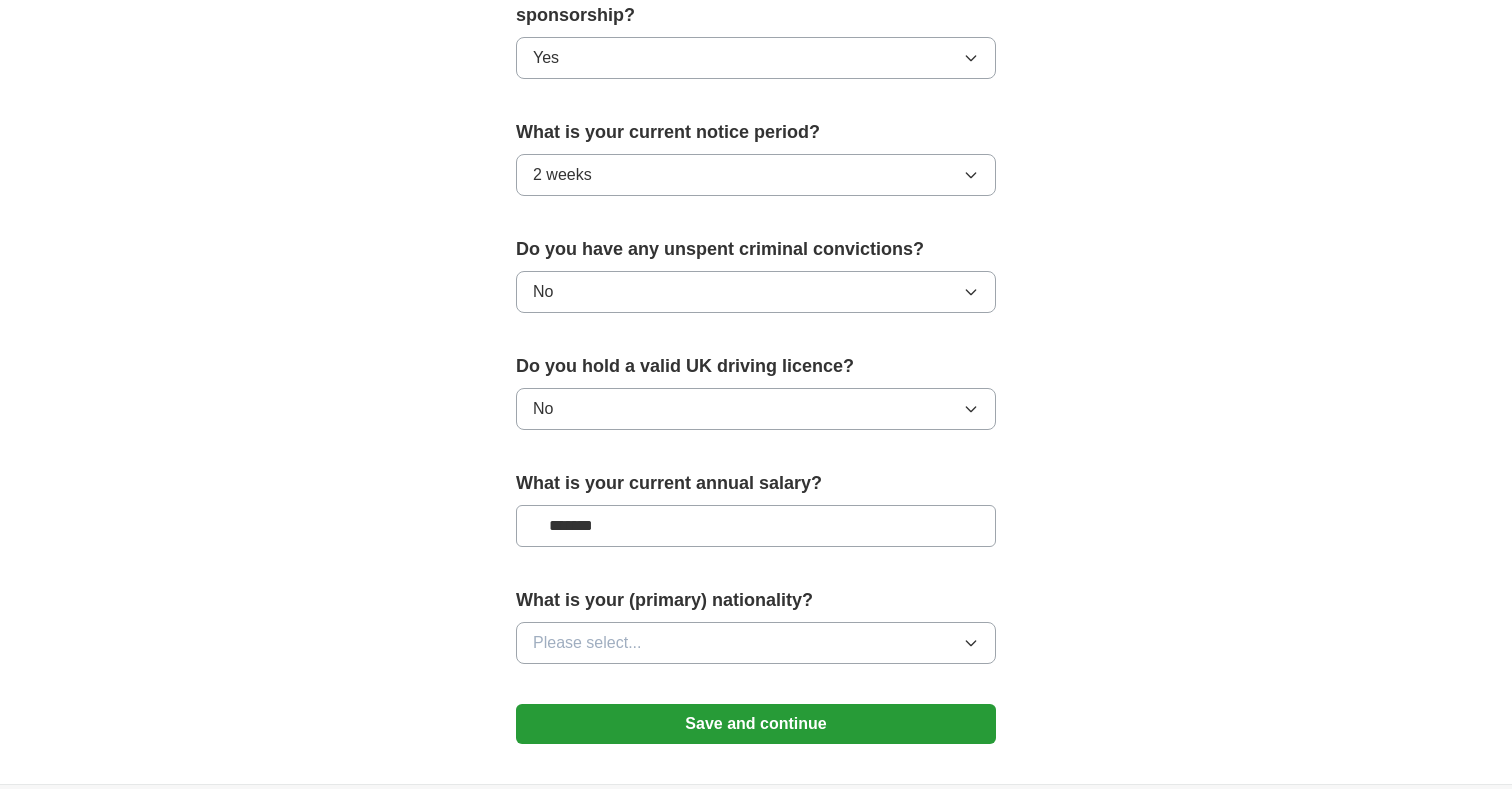 click on "*******" at bounding box center (756, 526) 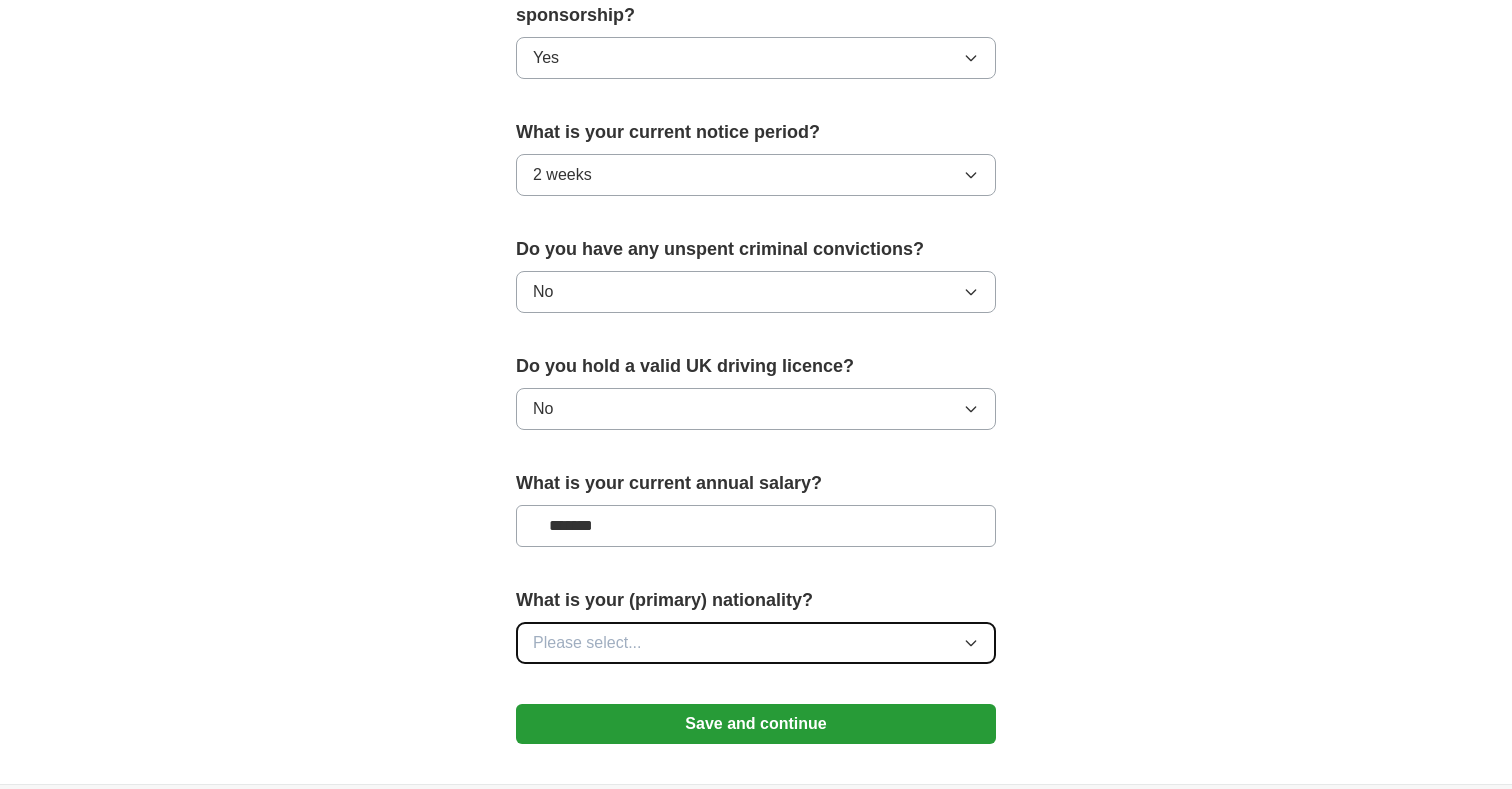 click on "Please select..." at bounding box center (587, 643) 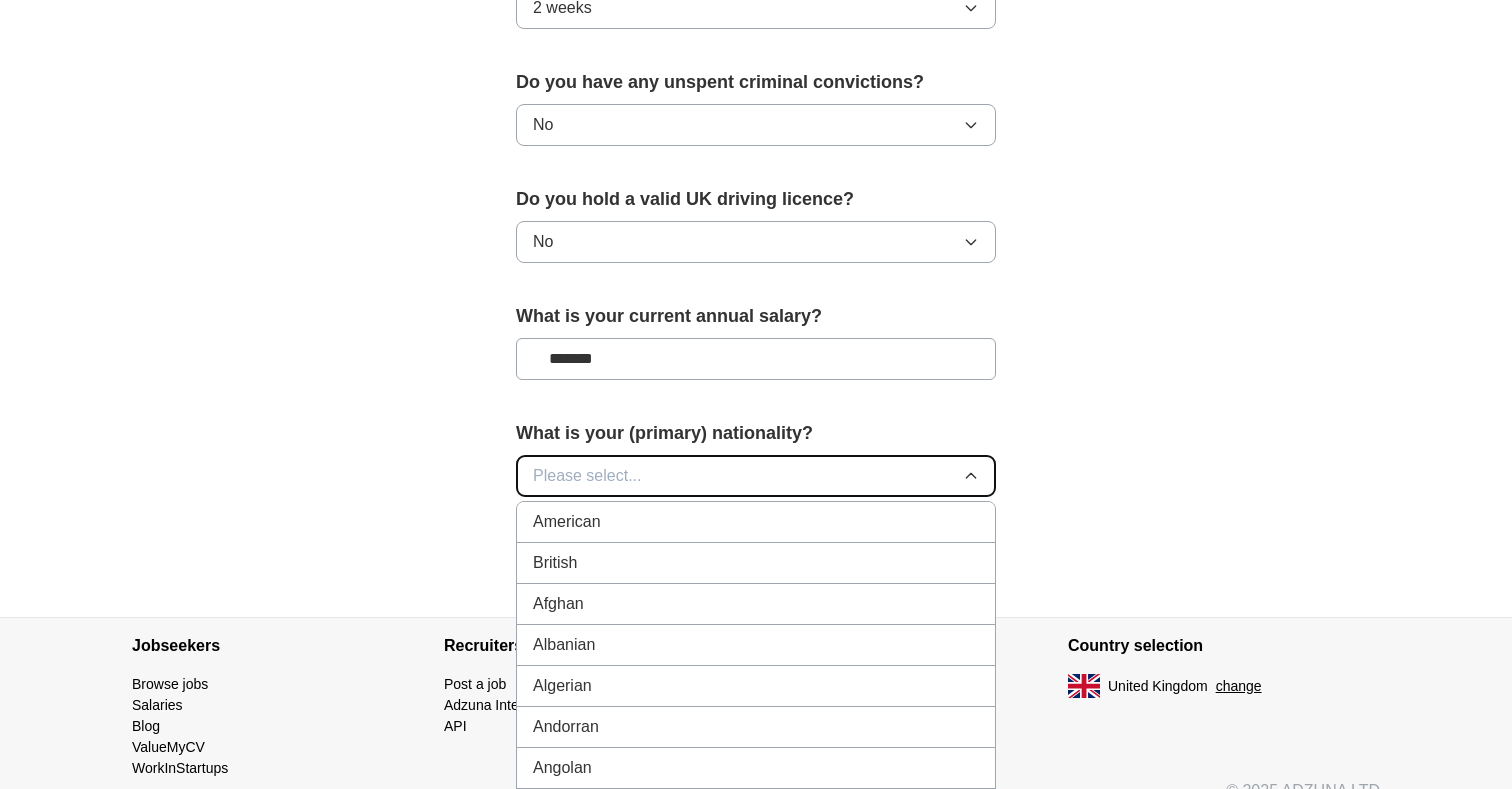 scroll, scrollTop: 1249, scrollLeft: 0, axis: vertical 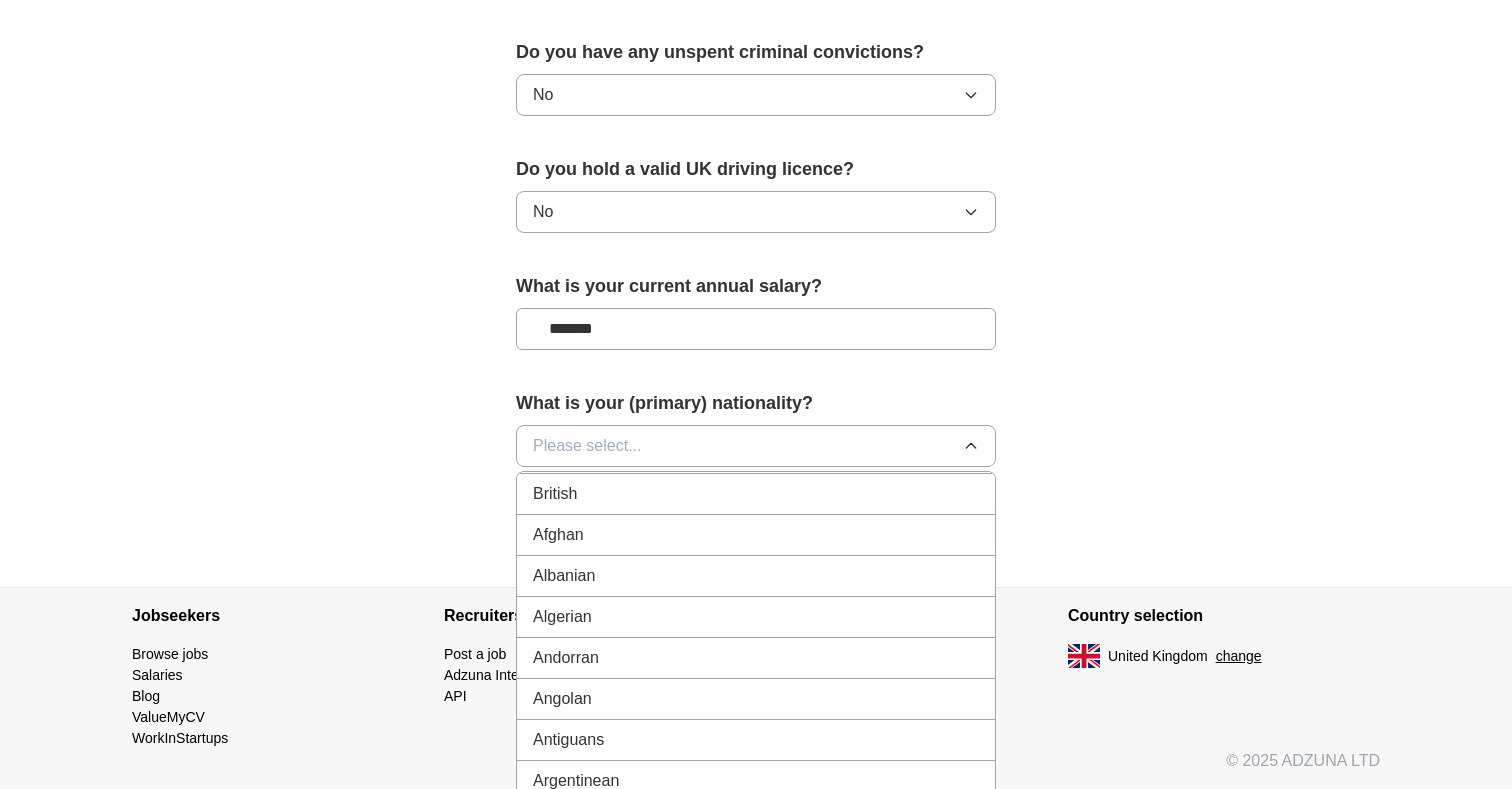 click on "**********" at bounding box center [756, -133] 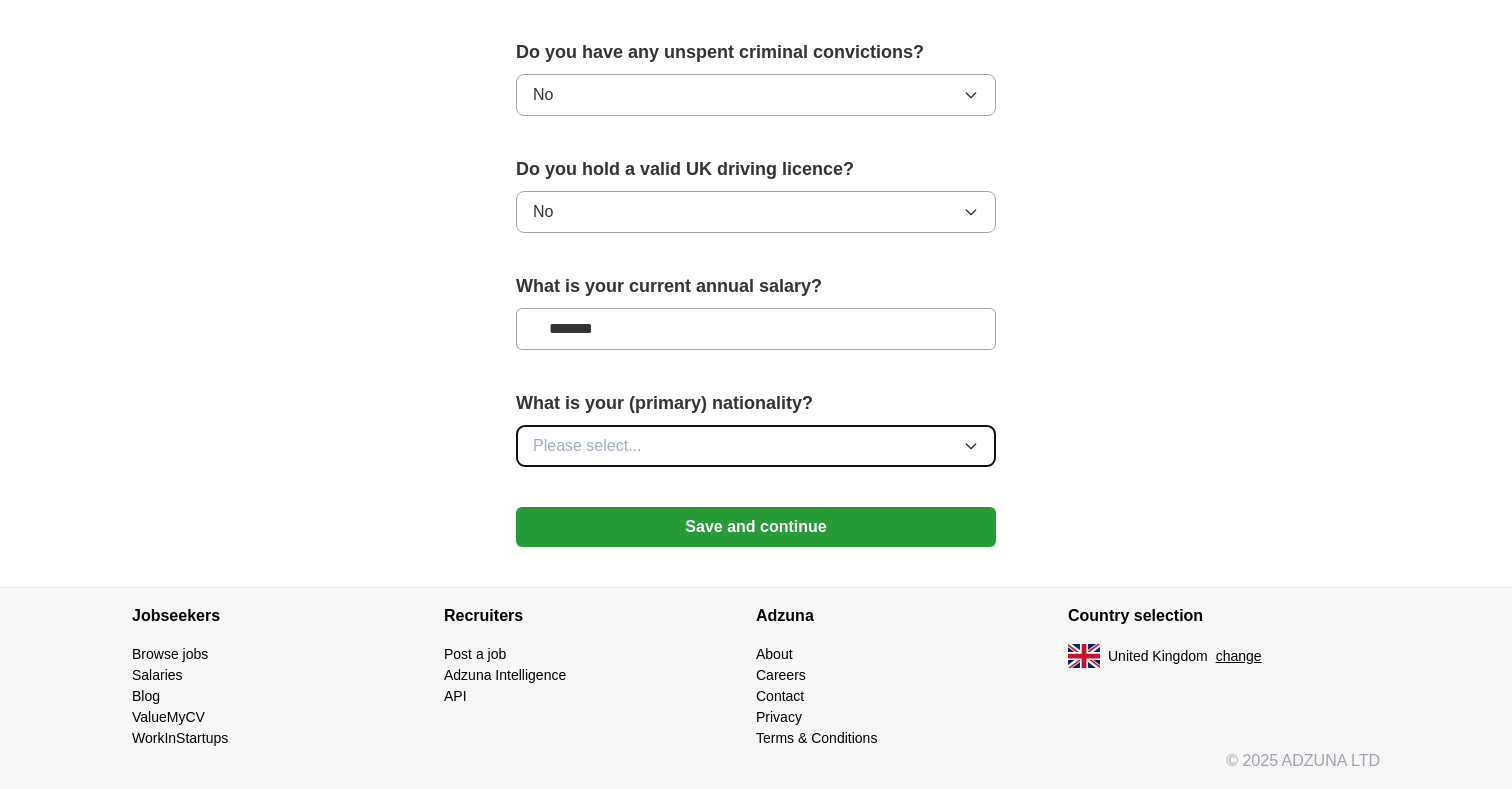 click on "Please select..." at bounding box center [587, 446] 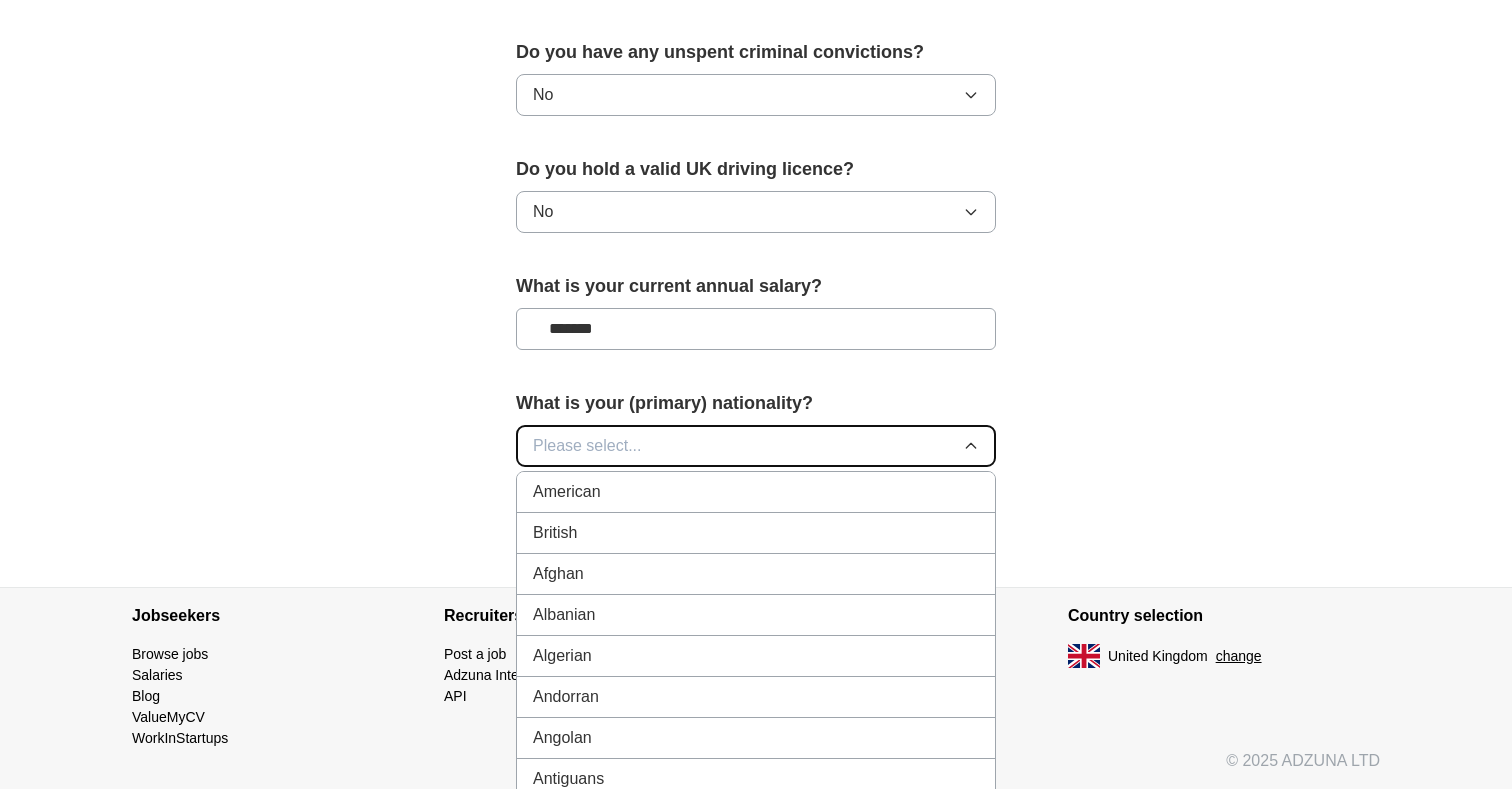 type 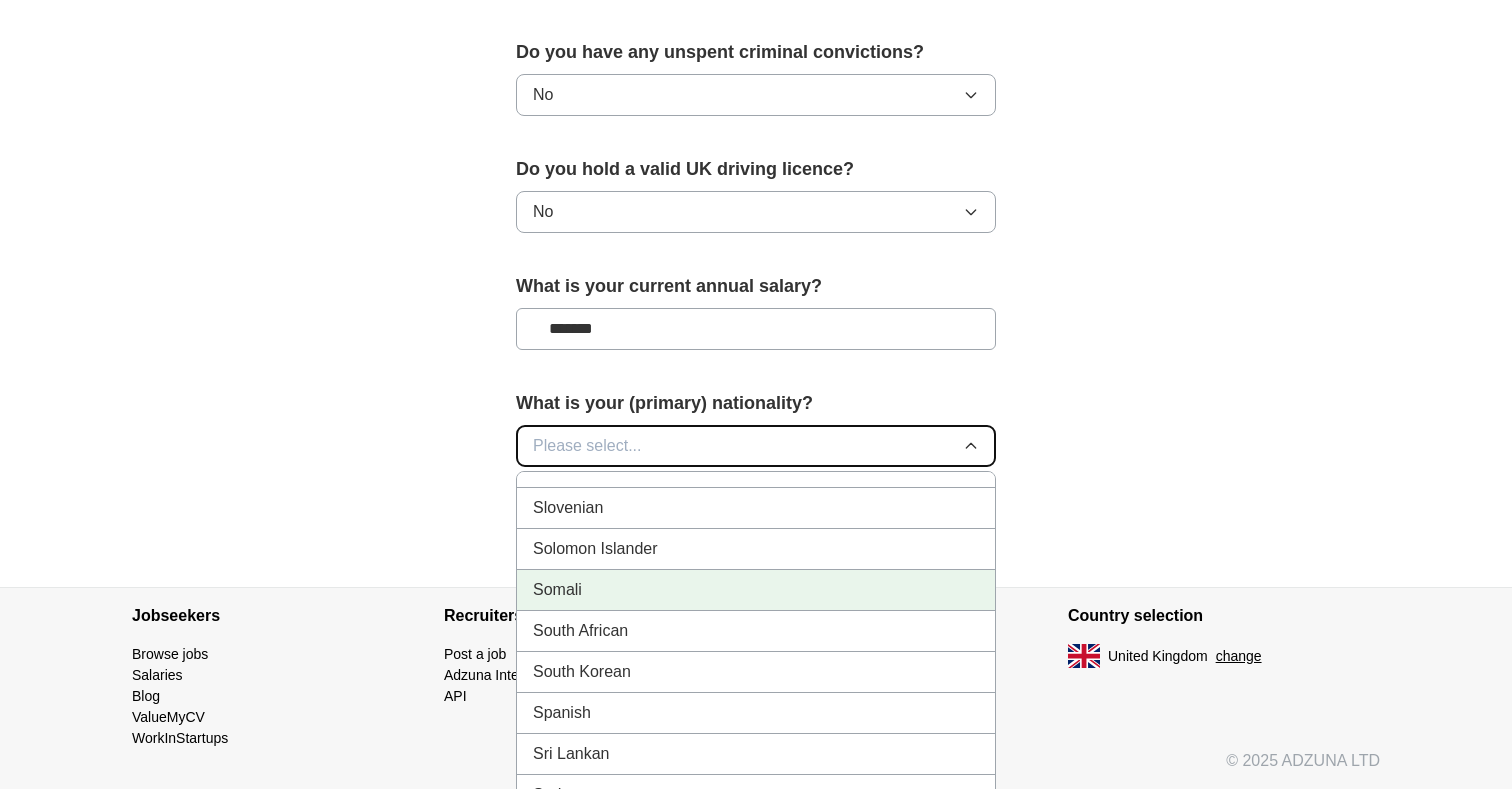 scroll, scrollTop: 6529, scrollLeft: 0, axis: vertical 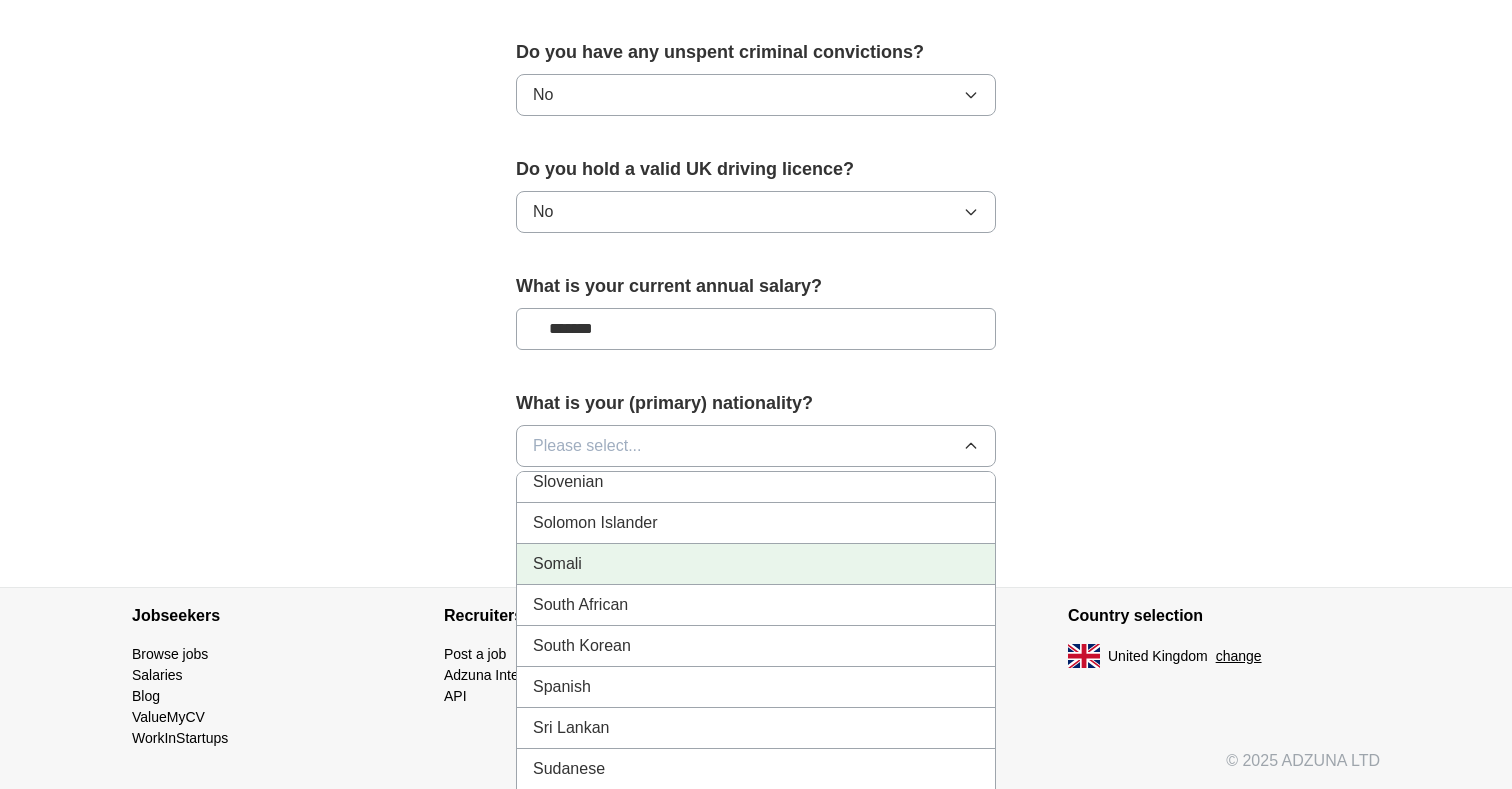 click on "Spanish" at bounding box center (756, 687) 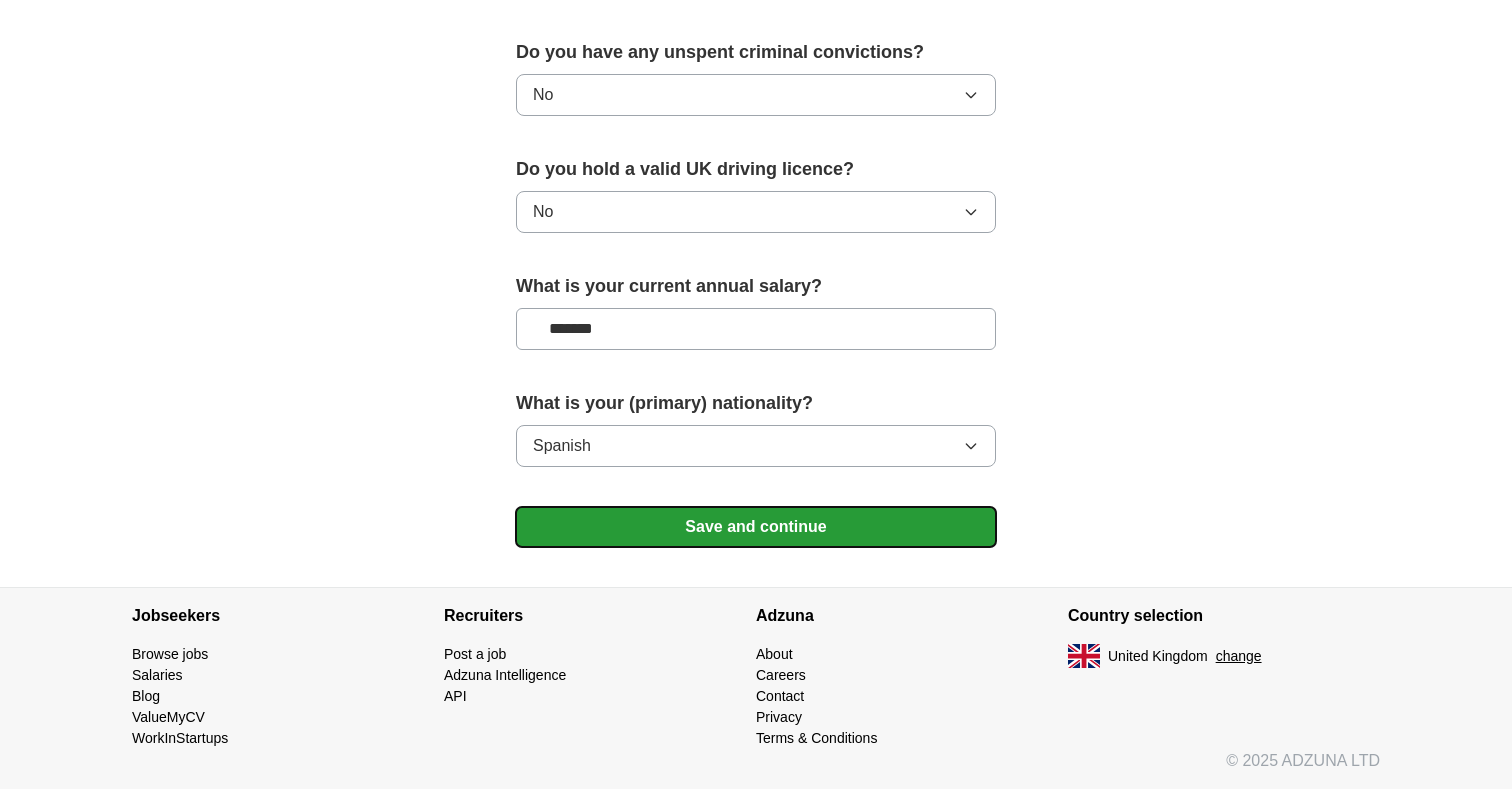 click on "Save and continue" at bounding box center [756, 527] 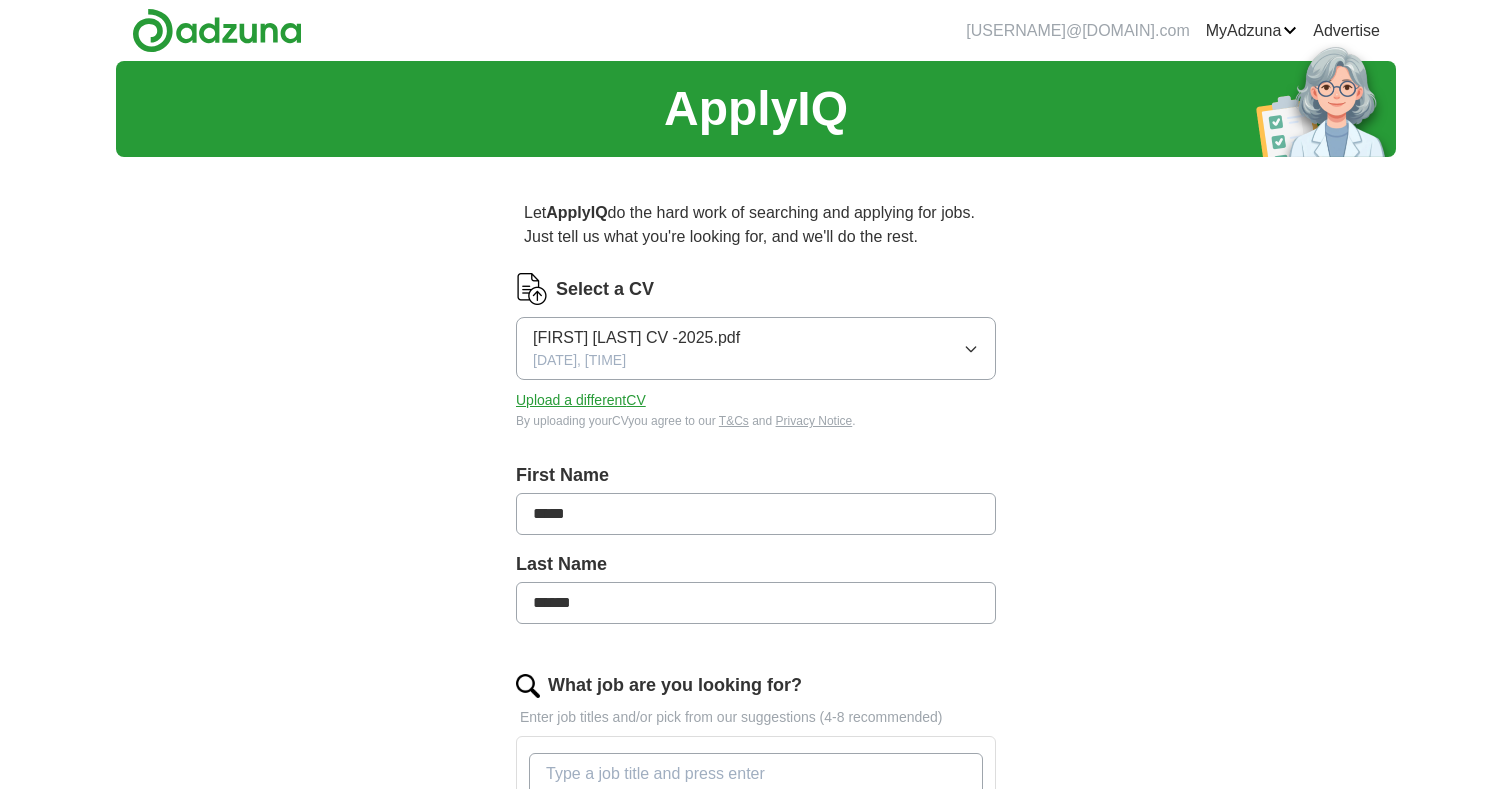 scroll, scrollTop: 0, scrollLeft: 0, axis: both 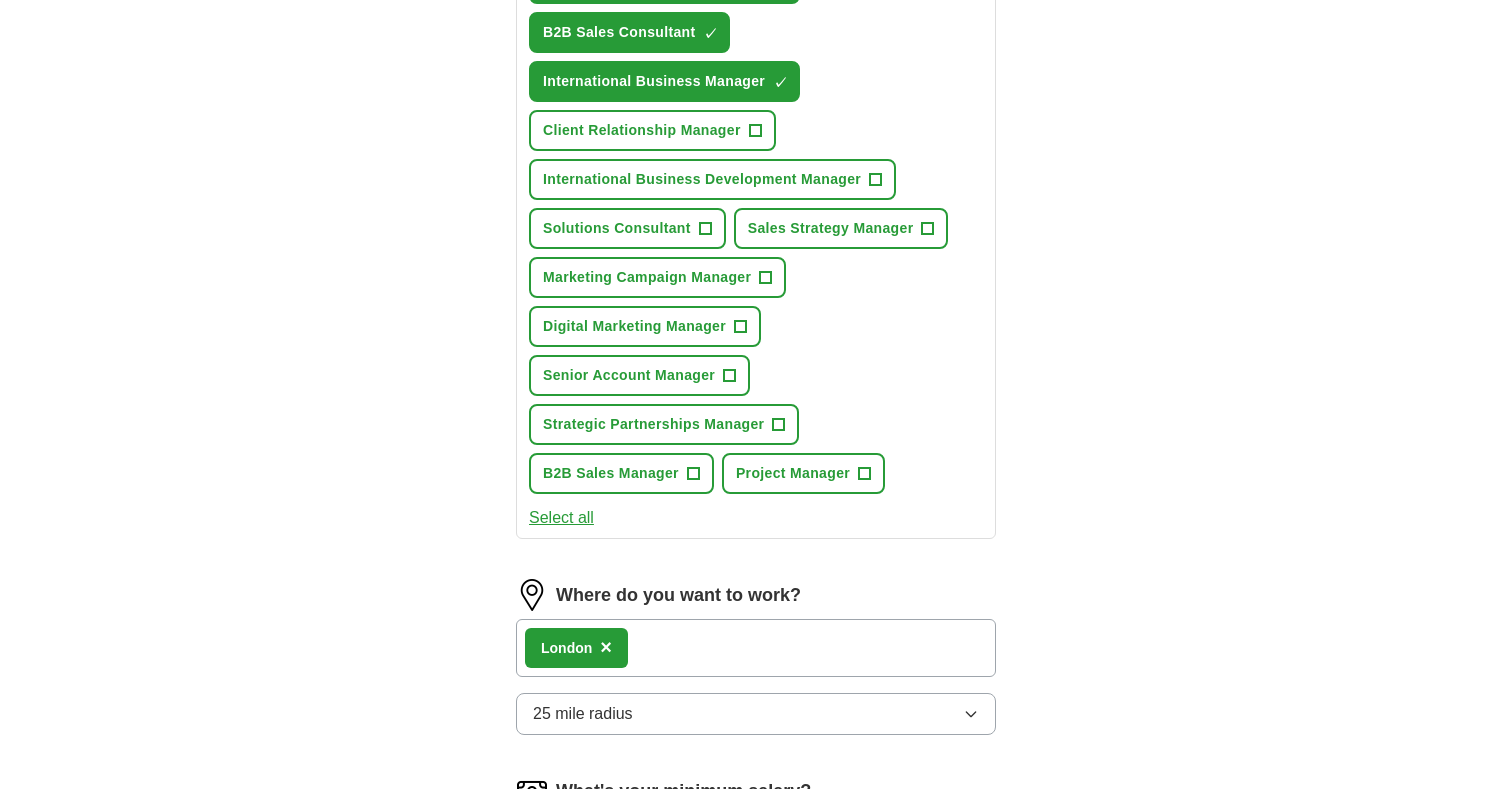 click on "Select a CV [FIRST] [LAST] CV -2025.pdf [DATE], [TIME] Upload a different  CV By uploading your  CV  you agree to our   T&Cs   and   Privacy Notice . First Name ***** Last Name ****** What job are you looking for? Enter job titles and/or pick from our suggestions (4-8 recommended) Business Development Director ✓ × B2B Sales Consultant ✓ × International Business Manager ✓ × Client Relationship Manager + International Business Development Manager + Solutions Consultant + Sales Strategy Manager + Marketing Campaign Manager + Digital Marketing Manager + Senior Account Manager + Strategic Partnerships Manager + B2B Sales Manager + Project Manager + Select all Where do you want to work? [CITY] × 25 mile radius What's your minimum salary? At least  £ 65k   per year £ 20 k £ 100 k+ Update ApplyIQ settings Go to dashboard" at bounding box center (756, 269) 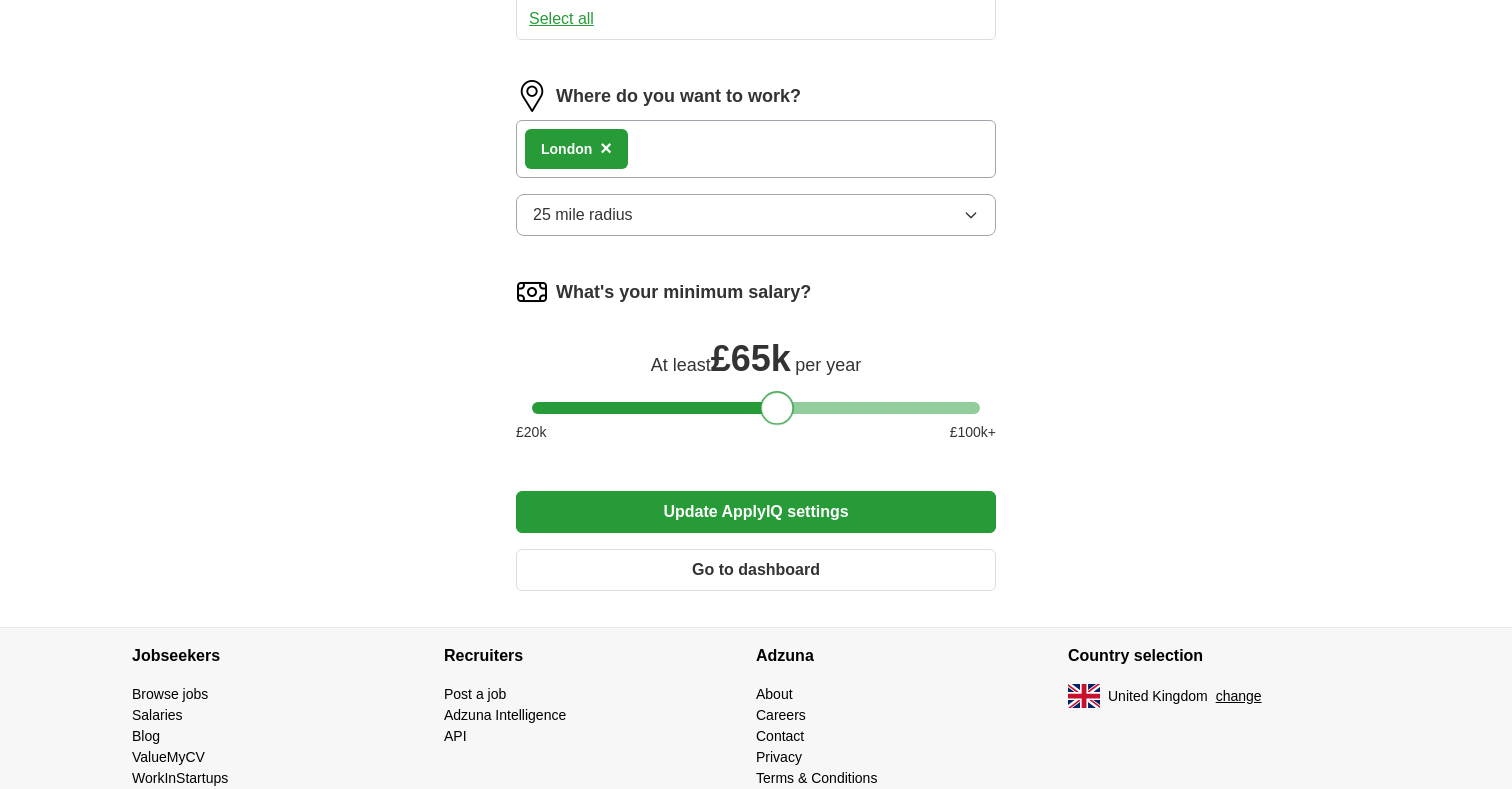 scroll, scrollTop: 1351, scrollLeft: 0, axis: vertical 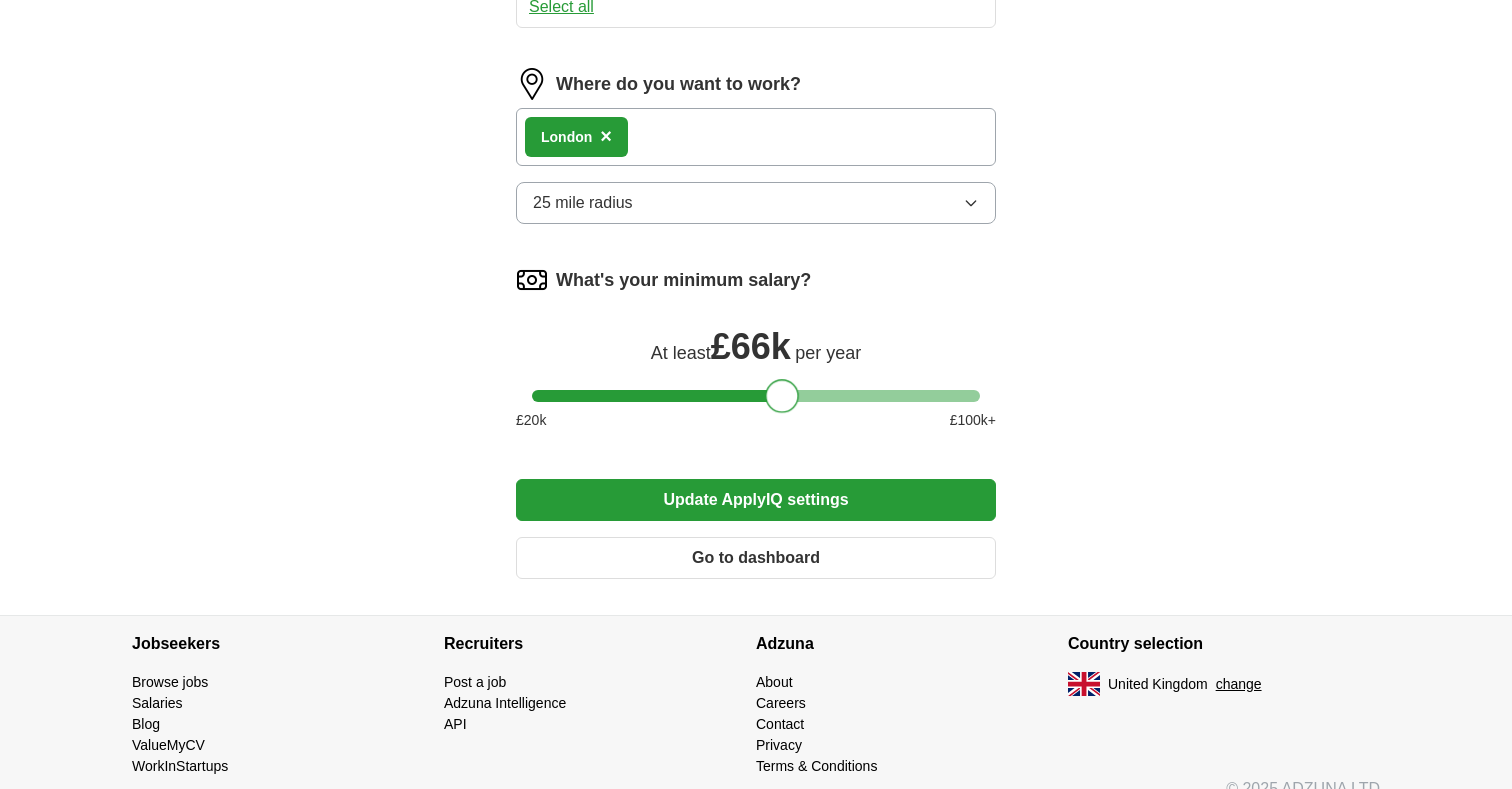 click at bounding box center [782, 396] 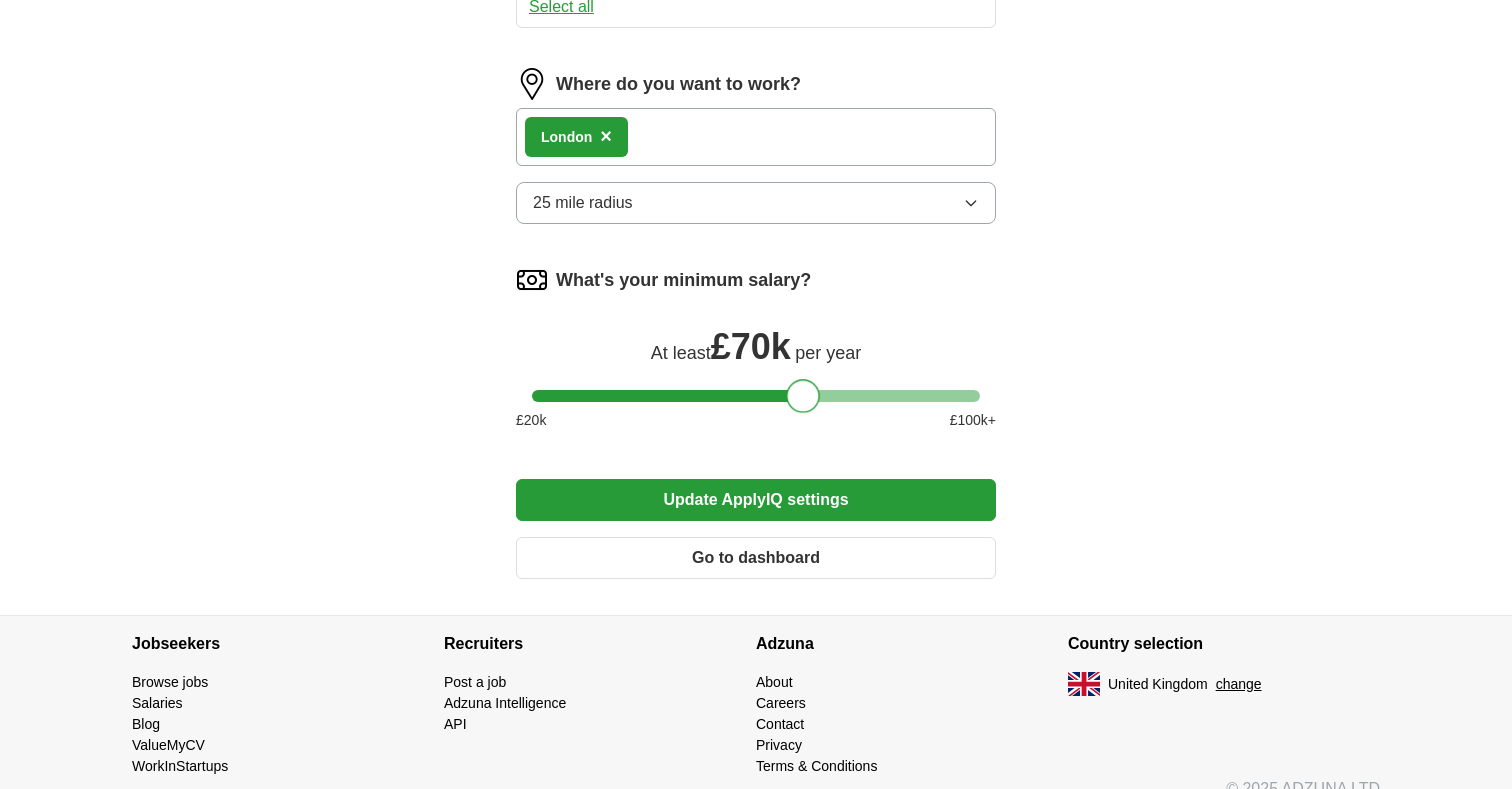 drag, startPoint x: 788, startPoint y: 401, endPoint x: 808, endPoint y: 400, distance: 20.024984 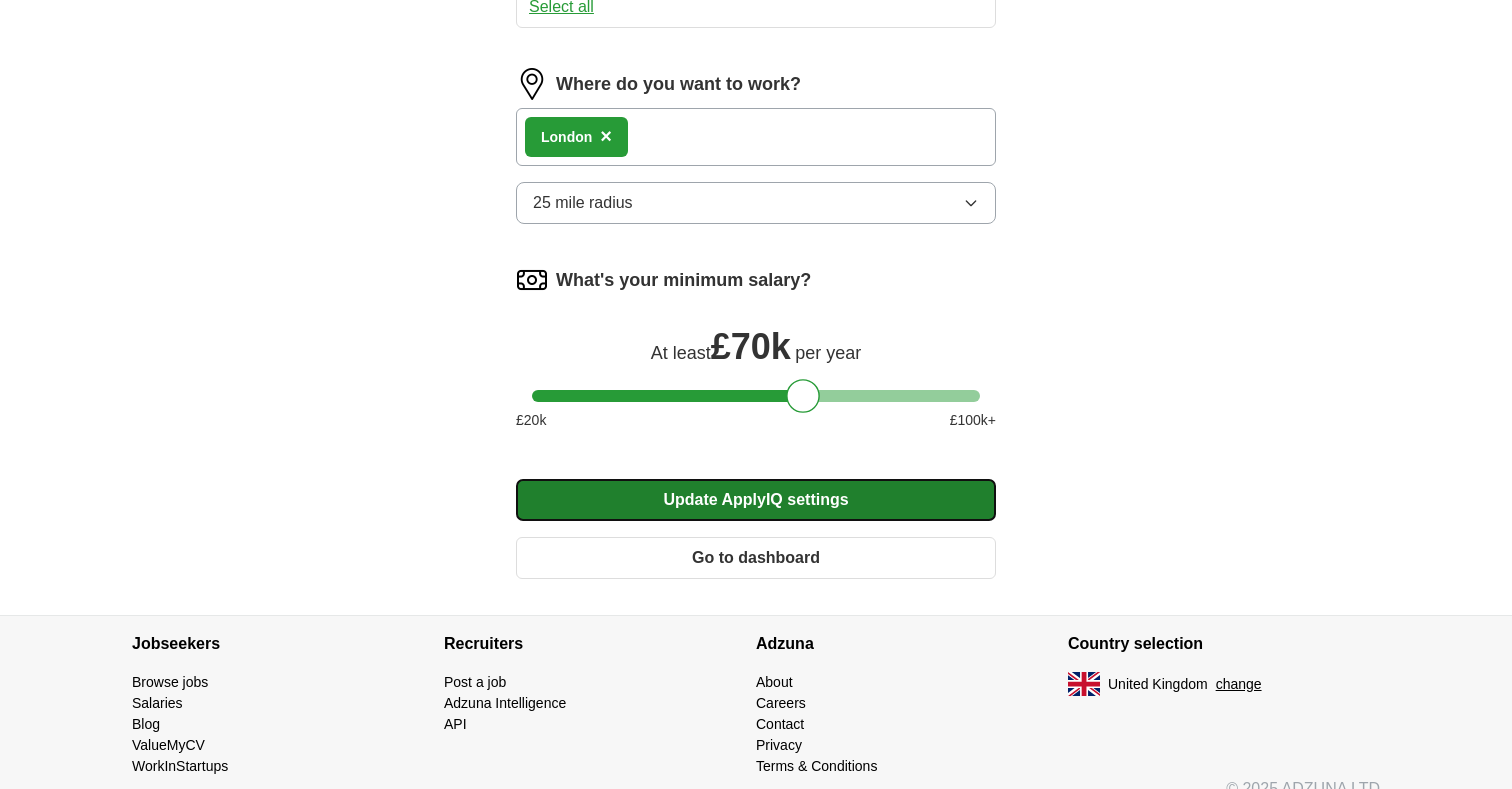 click on "Update ApplyIQ settings" at bounding box center [756, 500] 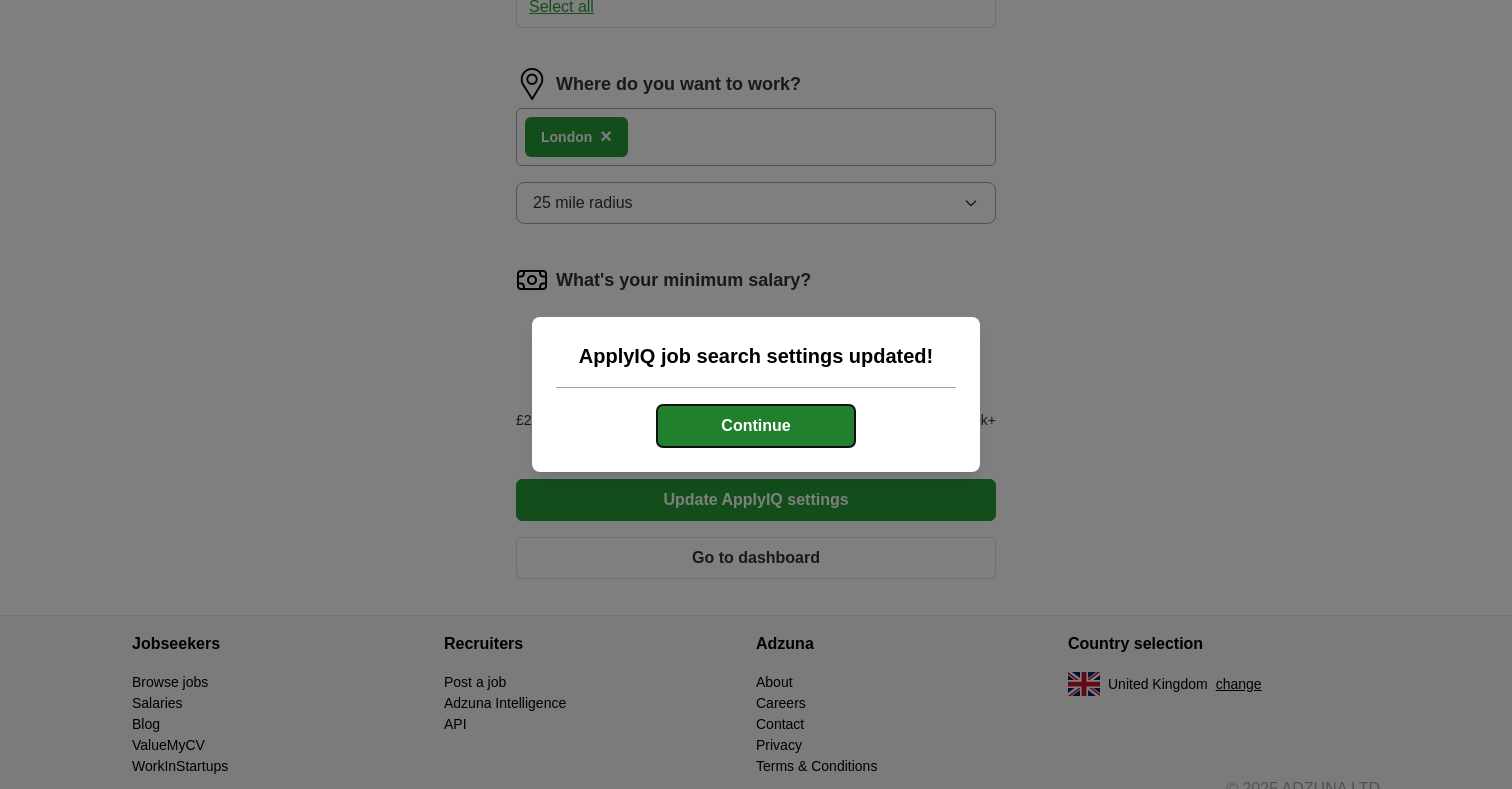 click on "Continue" at bounding box center [756, 426] 